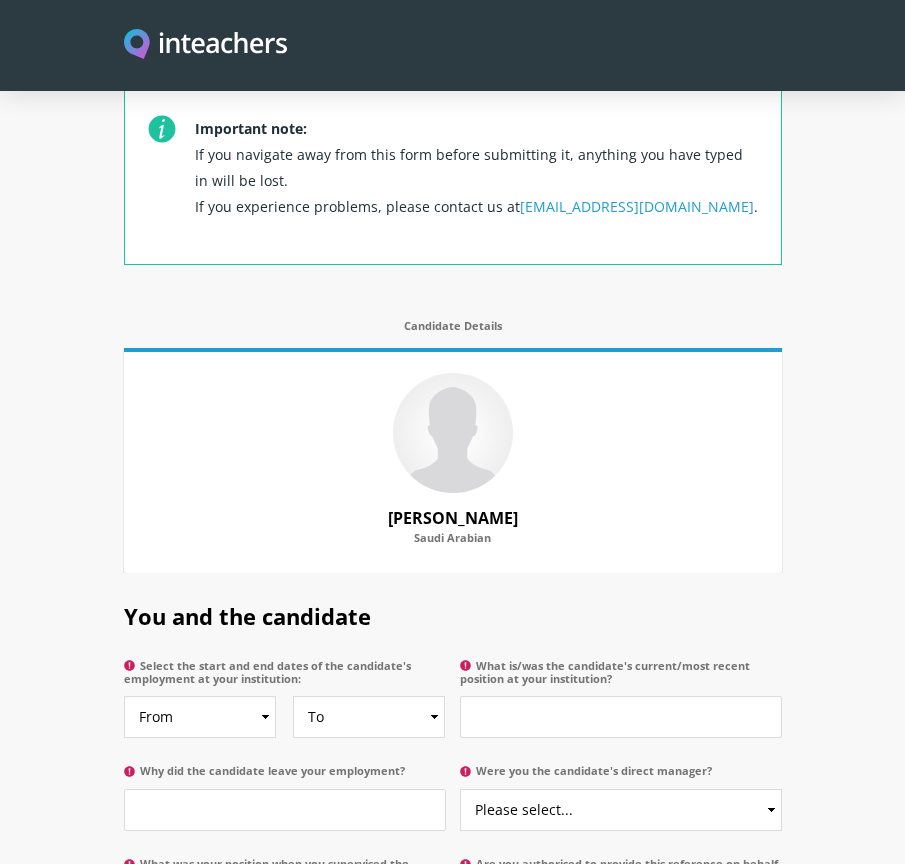 scroll, scrollTop: 801, scrollLeft: 0, axis: vertical 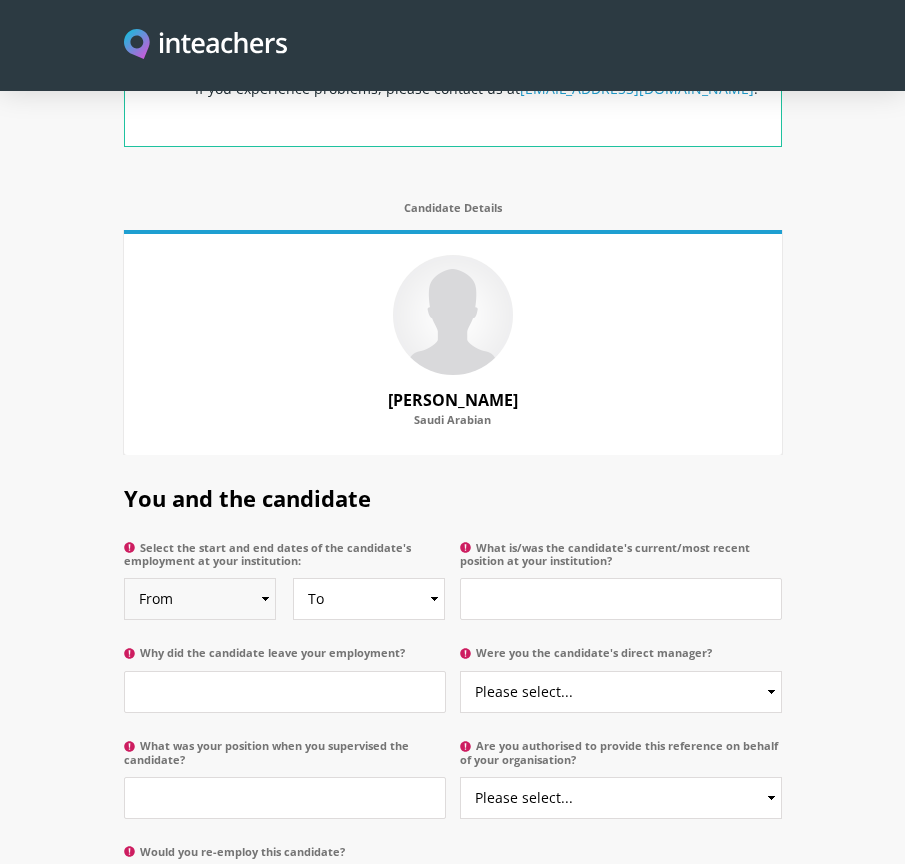 click on "From
2025
2024
2023
2022
2021
2020
2019
2018
2017
2016
2015
2014
2013
2012
2011
2010
2009
2008
2007
2006
2005
2004
2003
2002
2001
2000
1999
1998
1997
1996
1995
1994
1993
1992
1991
1990
1989
1988
1987
1986
1985
1984
1983
1982
1981
1980
1979
1978
1977
1976
1975
1974
1973
1972
1971
1970" at bounding box center [200, 599] 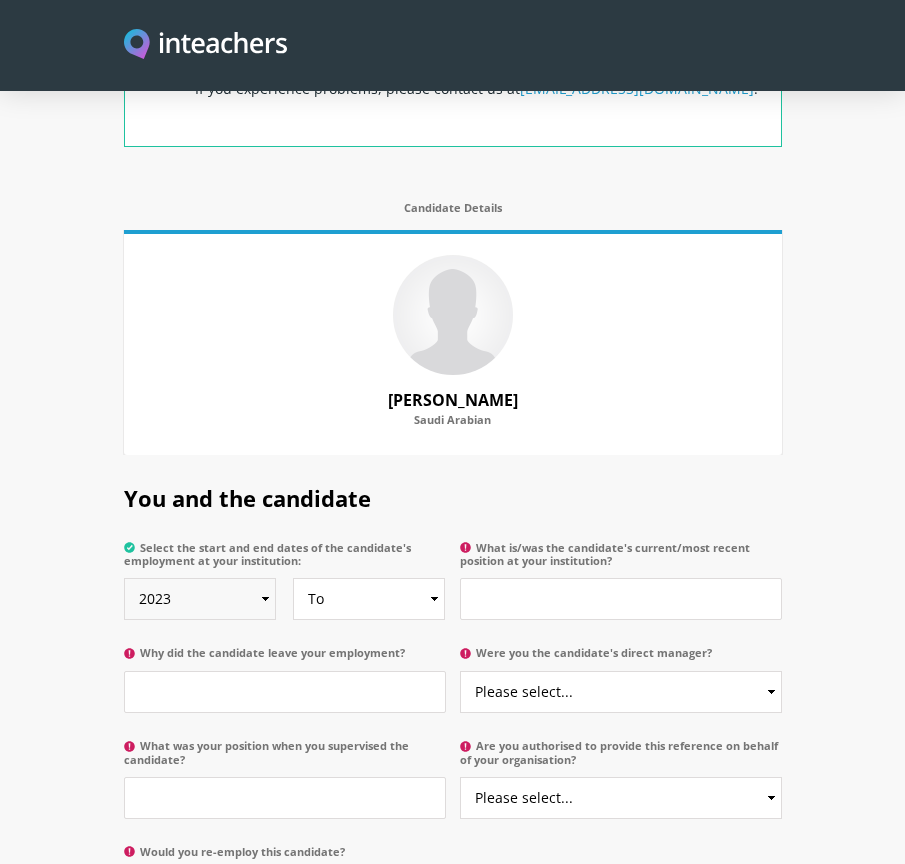 click on "From
2025
2024
2023
2022
2021
2020
2019
2018
2017
2016
2015
2014
2013
2012
2011
2010
2009
2008
2007
2006
2005
2004
2003
2002
2001
2000
1999
1998
1997
1996
1995
1994
1993
1992
1991
1990
1989
1988
1987
1986
1985
1984
1983
1982
1981
1980
1979
1978
1977
1976
1975
1974
1973
1972
1971
1970" at bounding box center [200, 599] 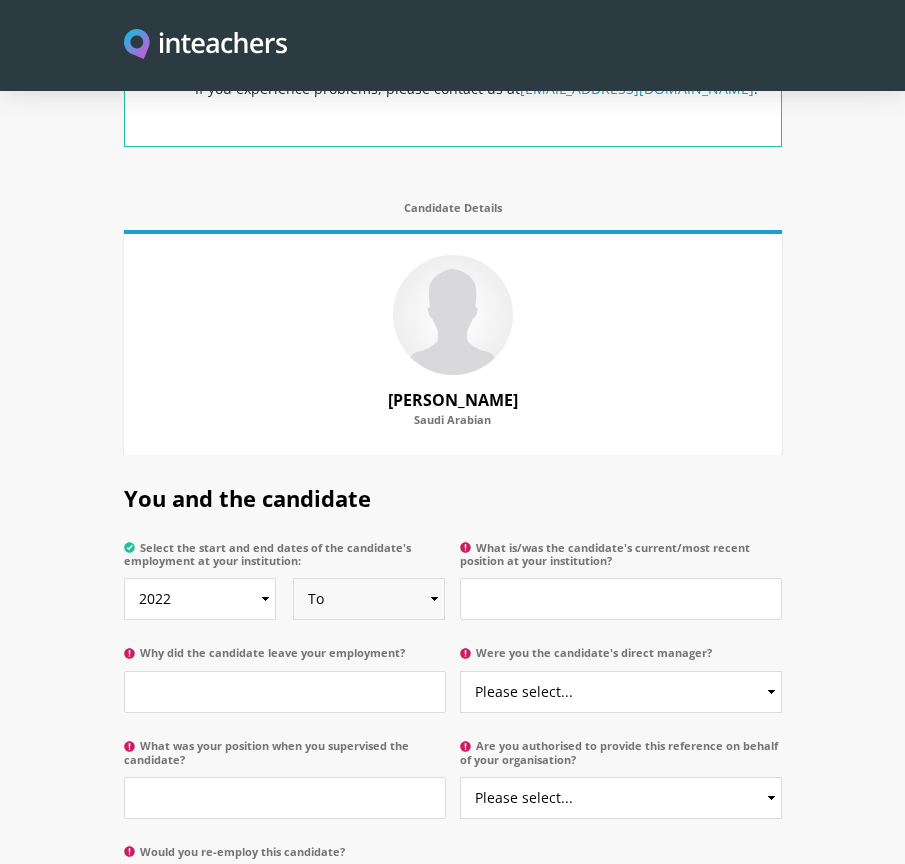 click on "To
Currently
2025
2024
2023
2022
2021
2020
2019
2018
2017
2016
2015
2014
2013
2012
2011
2010
2009
2008
2007
2006
2005
2004
2003
2002
2001
2000
1999
1998
1997
1996
1995
1994
1993
1992
1991
1990
1989
1988
1987
1986
1985
1984
1983
1982
1981
1980
1979
1978
1977
1976
1975
1974
1973
1972
1971
1970" at bounding box center (369, 599) 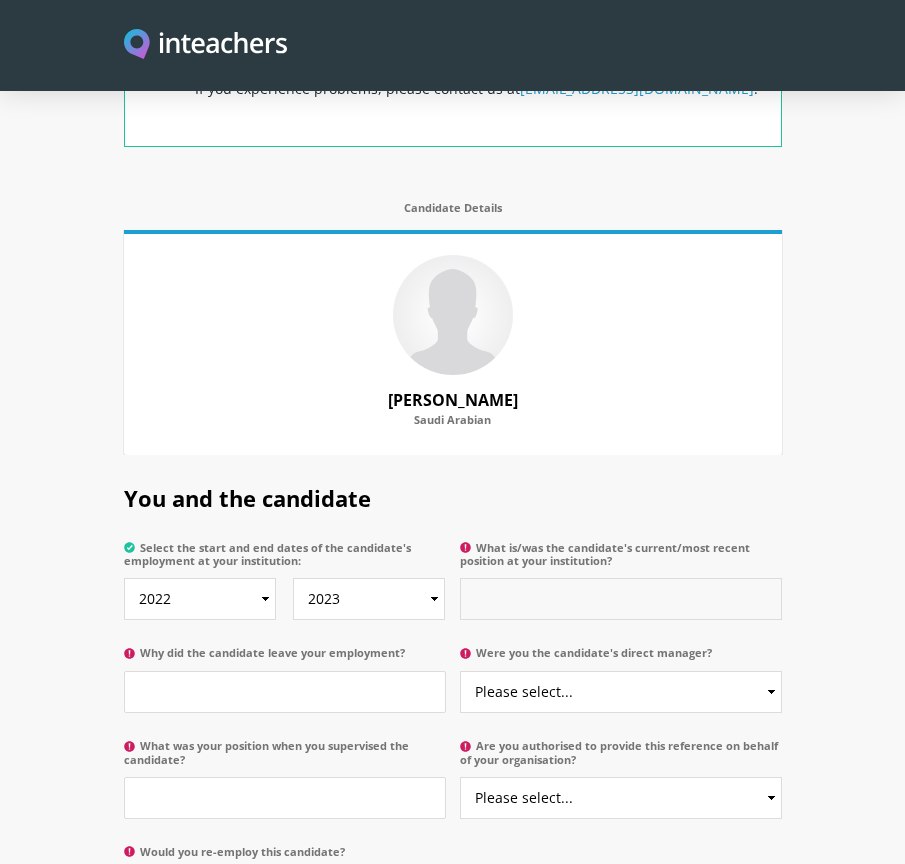 click on "What is/was the candidate's current/most recent position at your institution?" at bounding box center [621, 599] 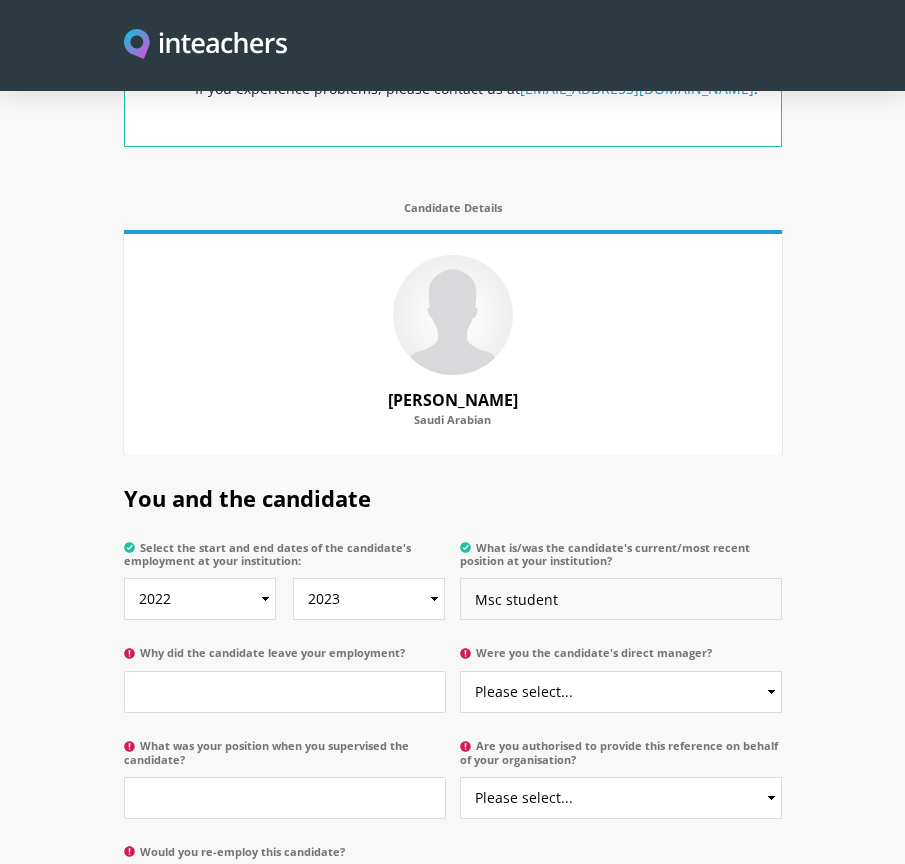 type on "Msc student" 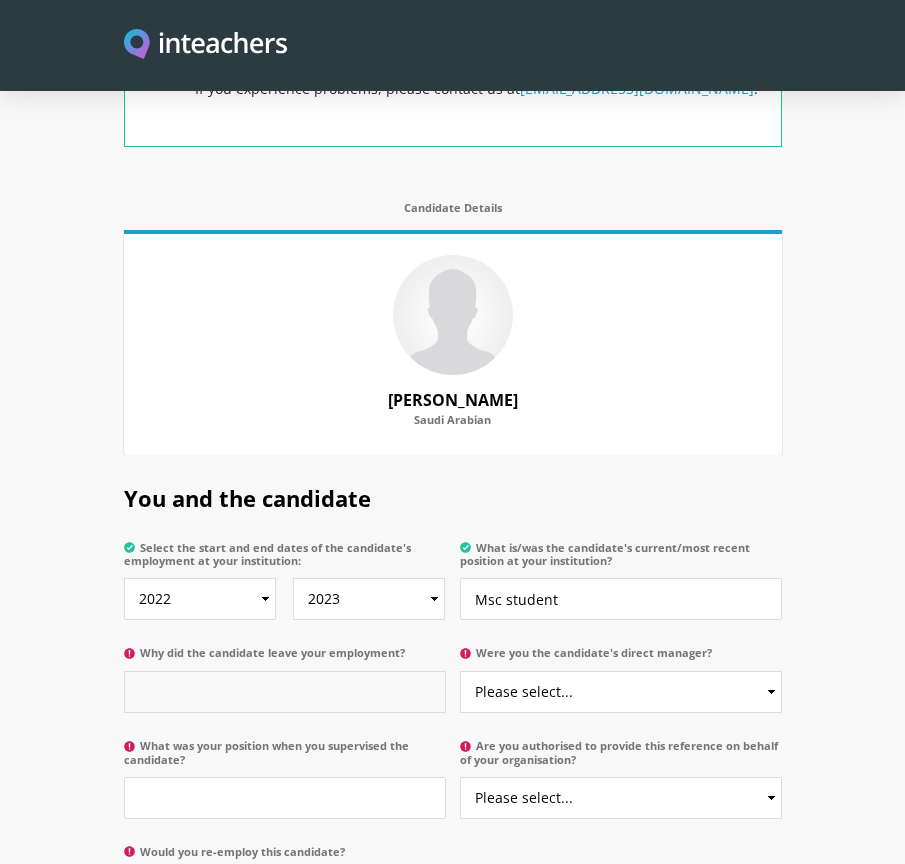 click on "Why did the candidate leave your employment?" at bounding box center [285, 692] 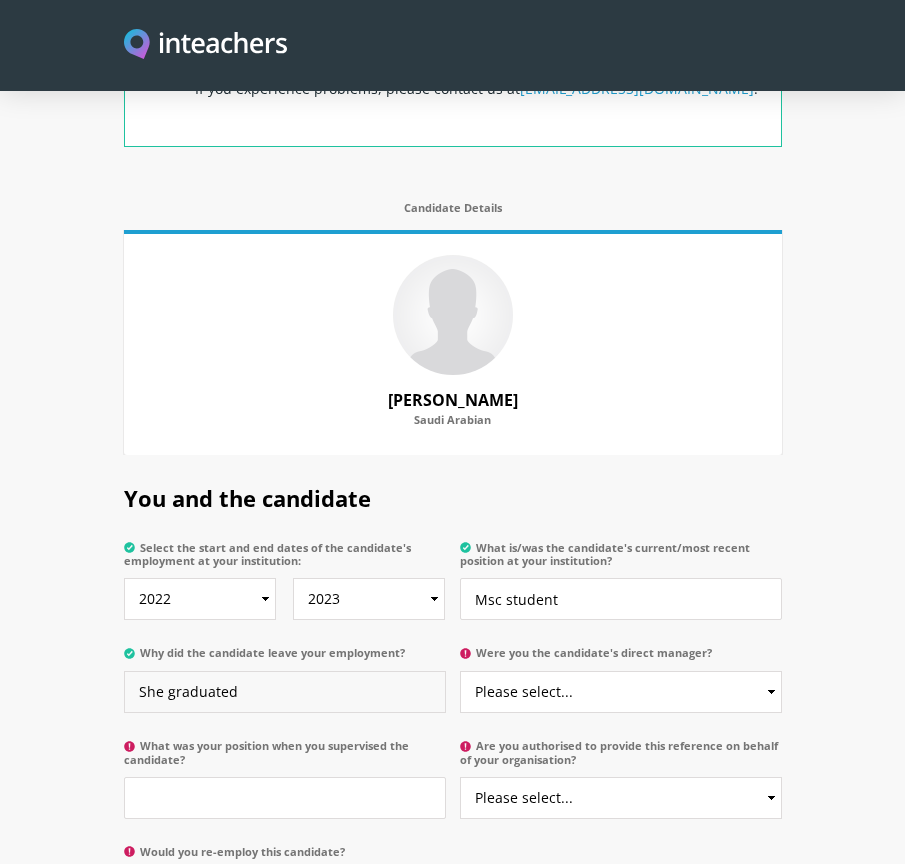 type on "She graduated" 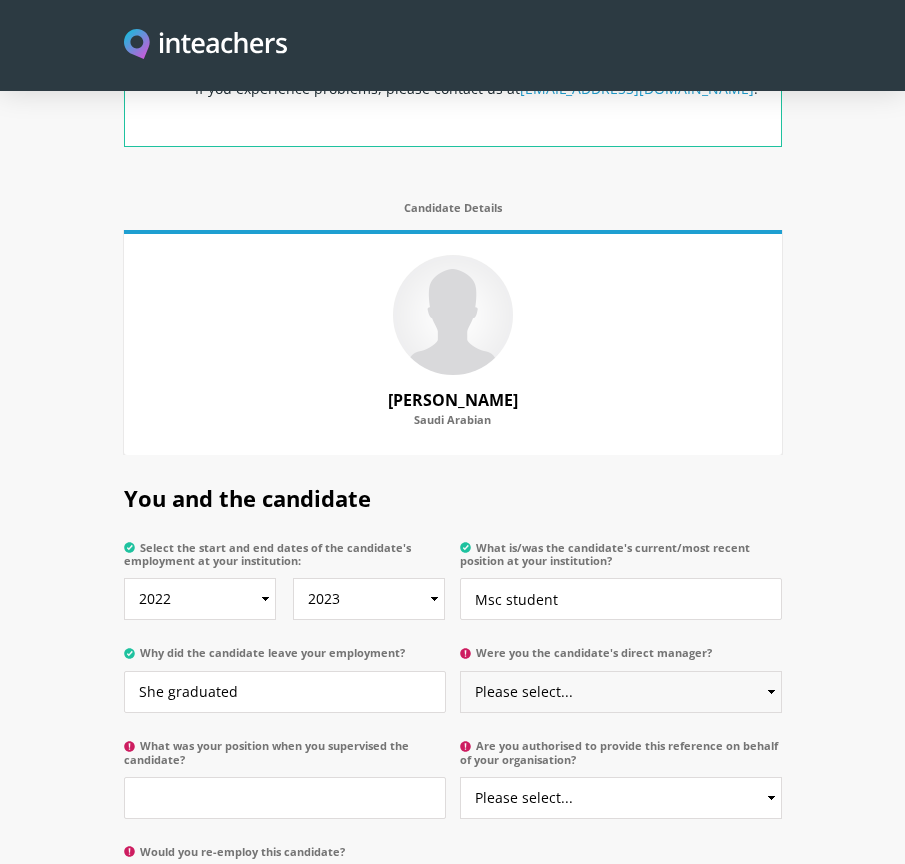 click on "Please select... Yes
No" at bounding box center [621, 692] 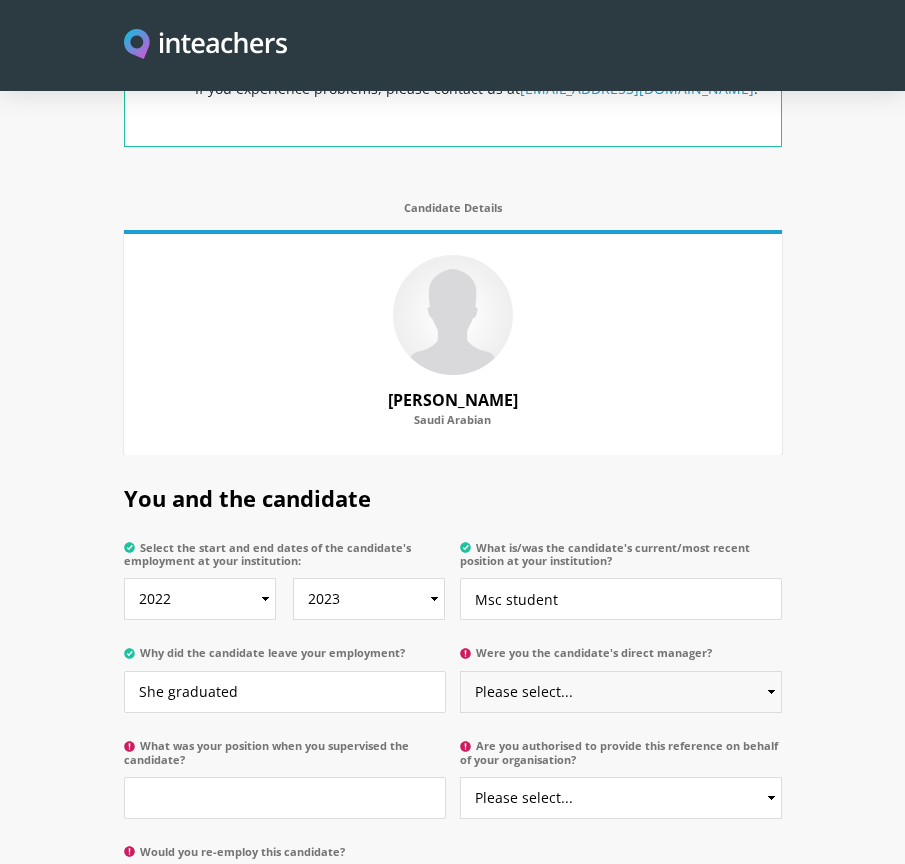 select on "Yes" 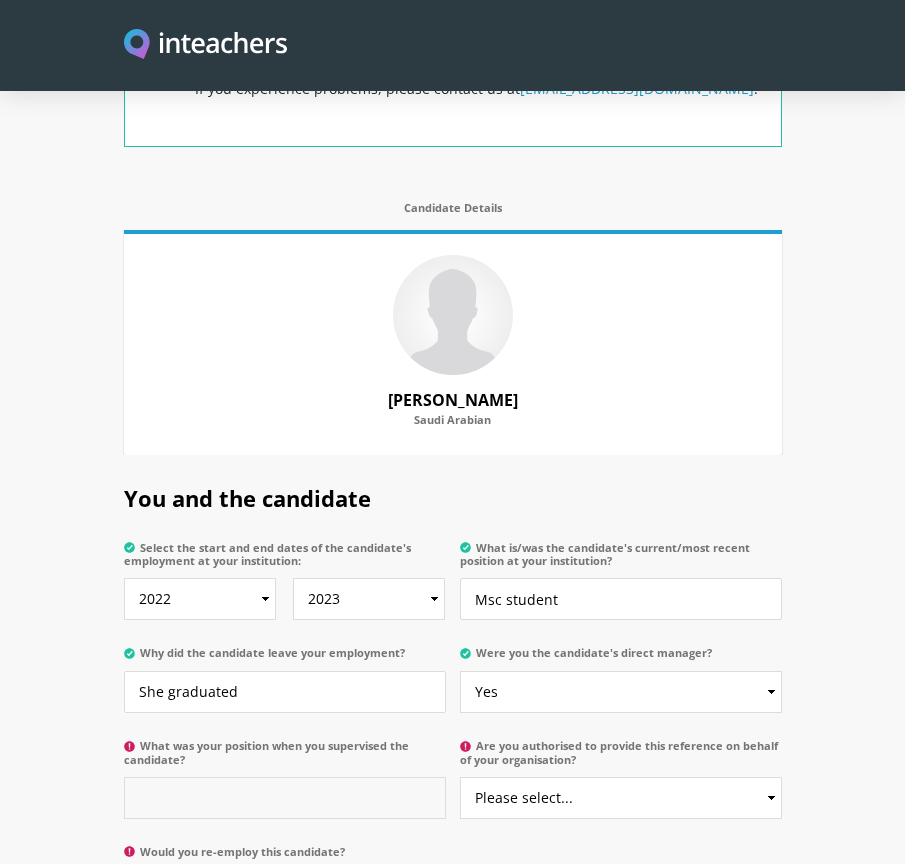 click on "What was your position when you supervised the candidate?" at bounding box center [285, 798] 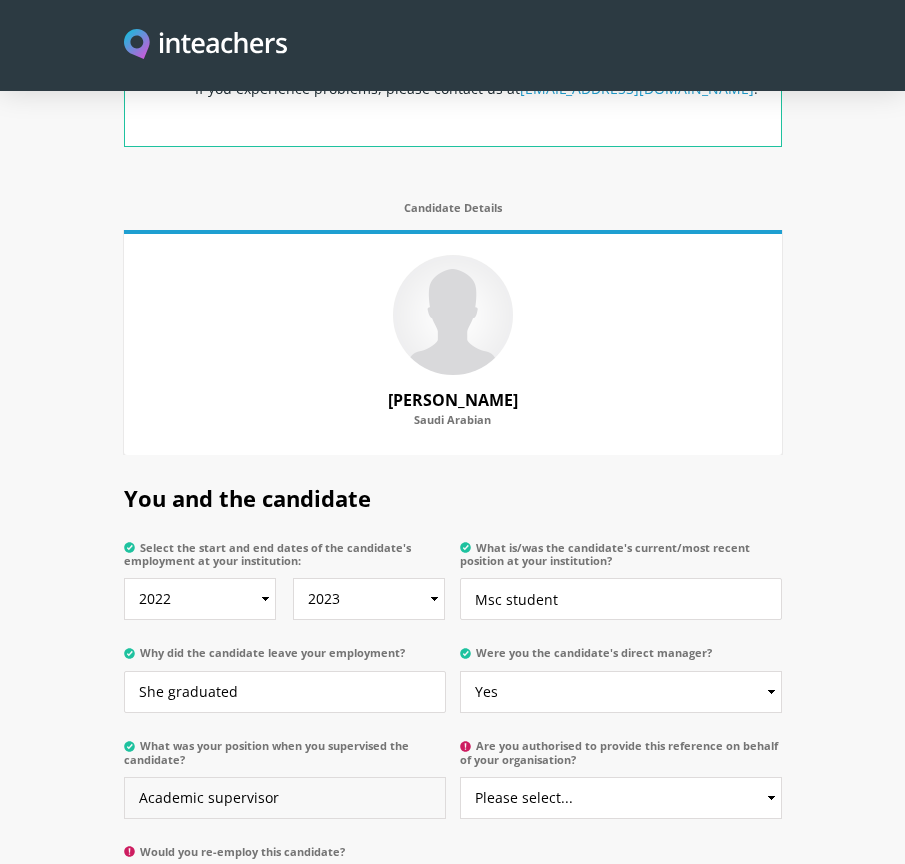 type on "Academic supervisor" 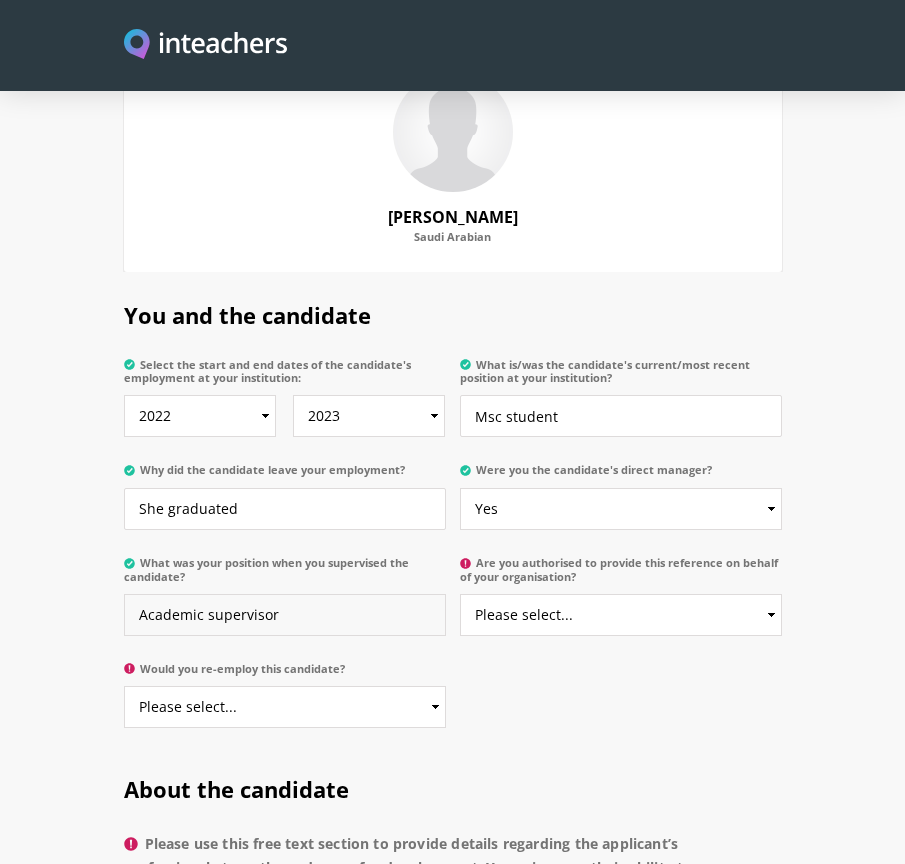 scroll, scrollTop: 985, scrollLeft: 0, axis: vertical 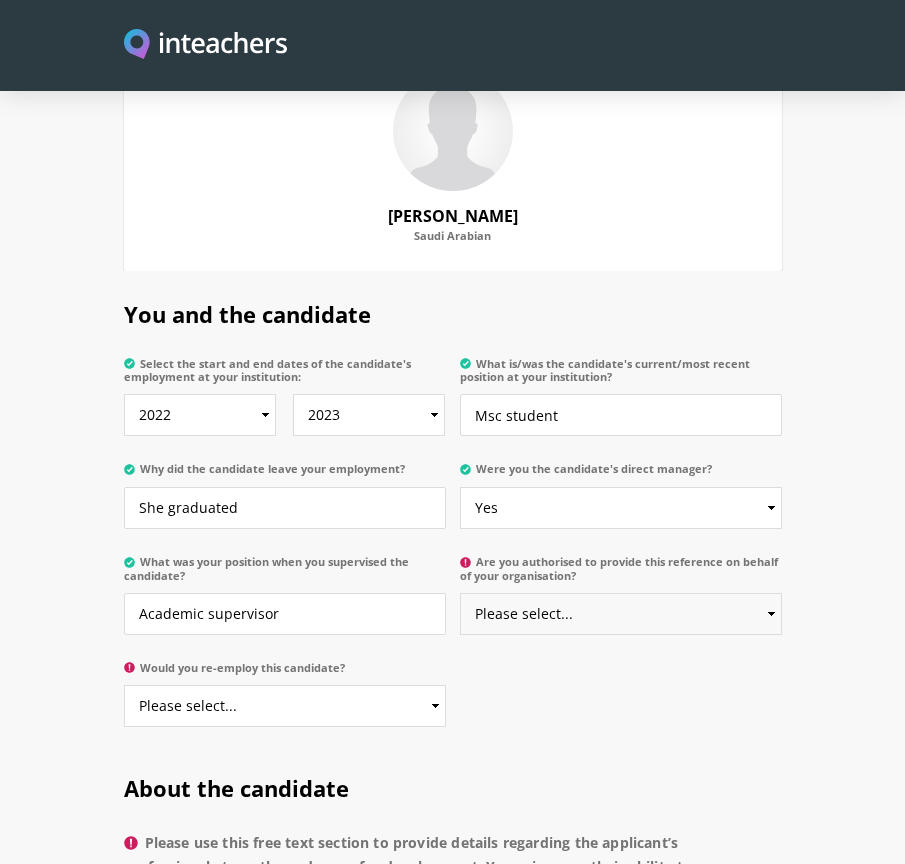 click on "Please select... Yes
No" at bounding box center (621, 614) 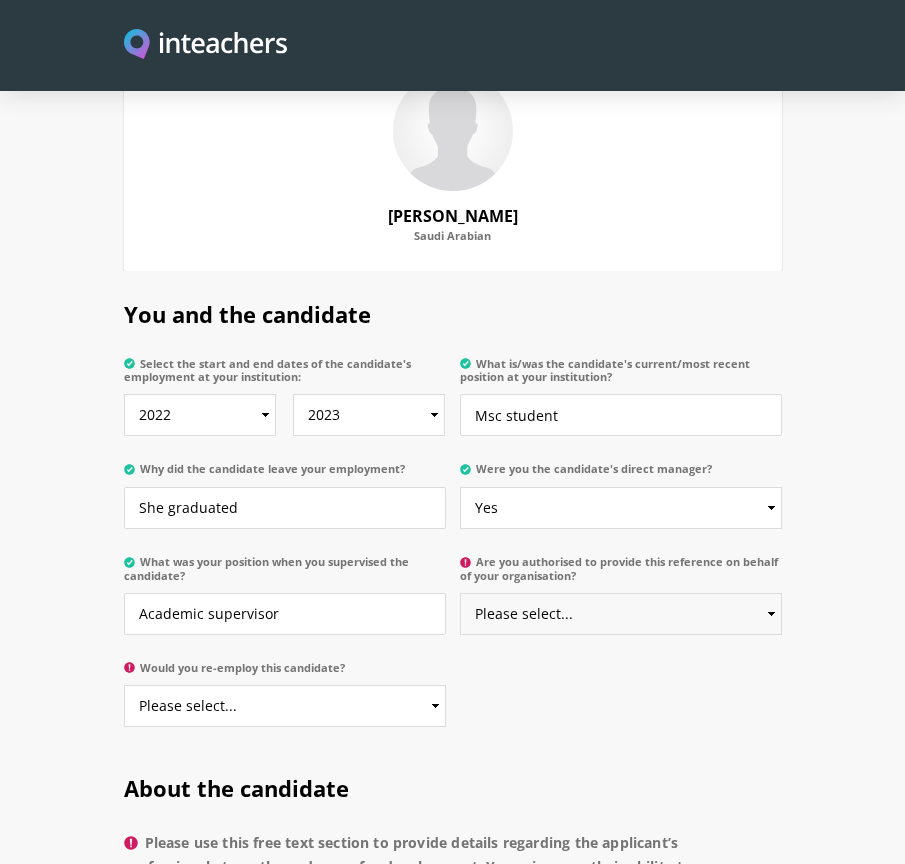 select on "Yes" 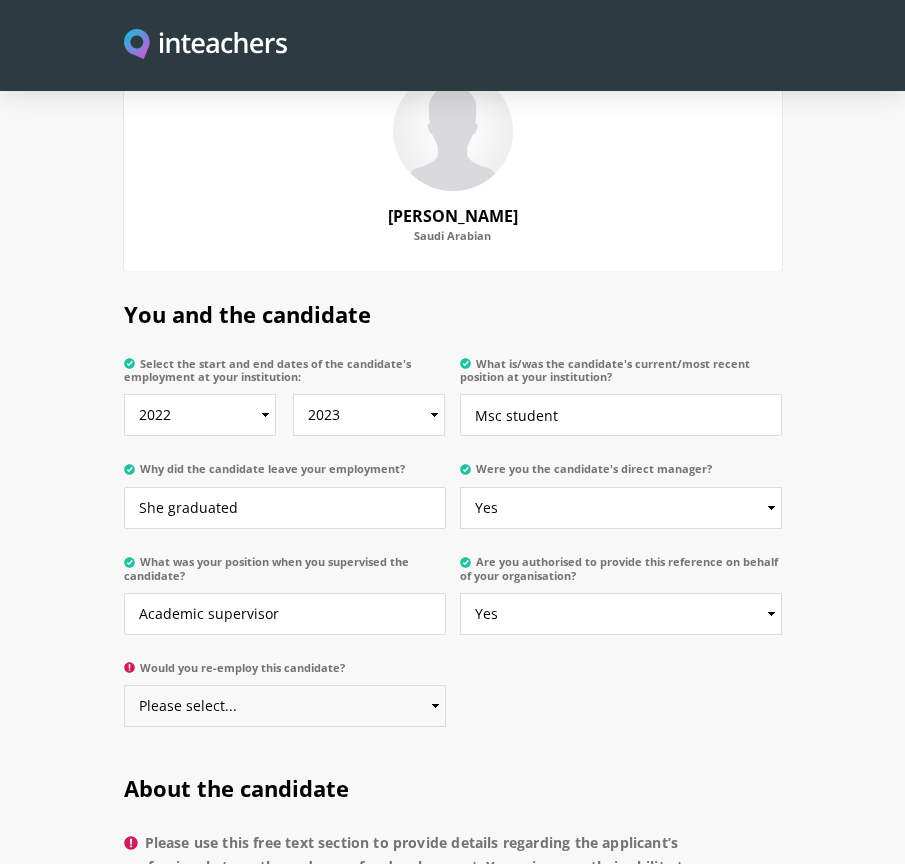 click on "Please select... Yes
No" at bounding box center [285, 706] 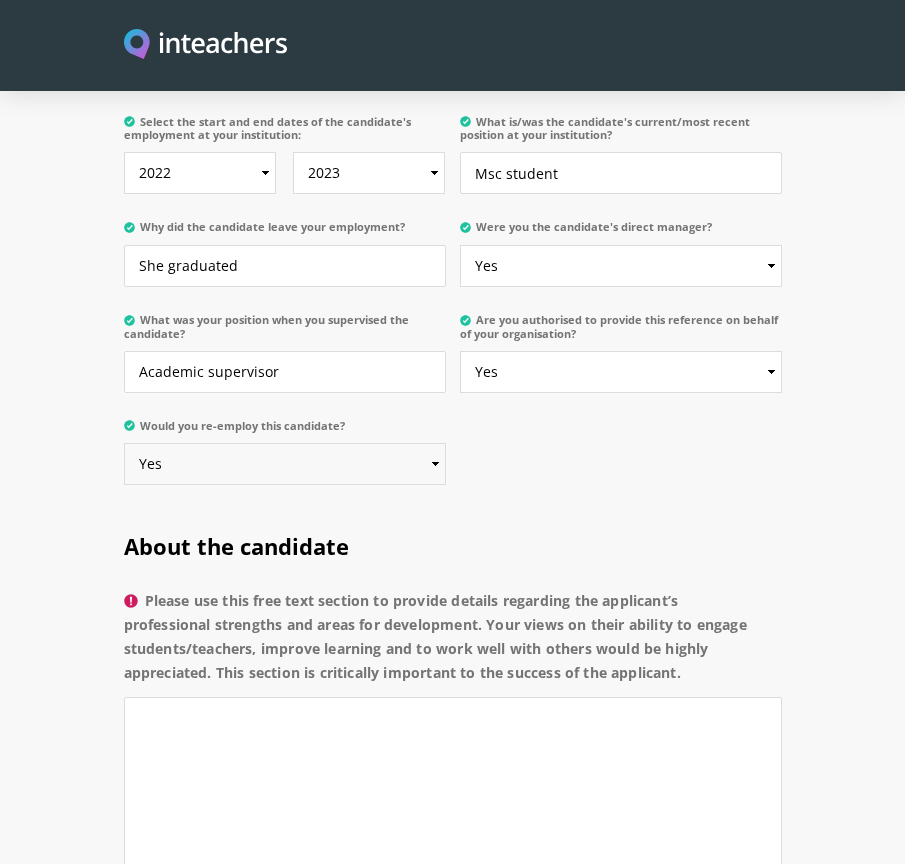 scroll, scrollTop: 1414, scrollLeft: 0, axis: vertical 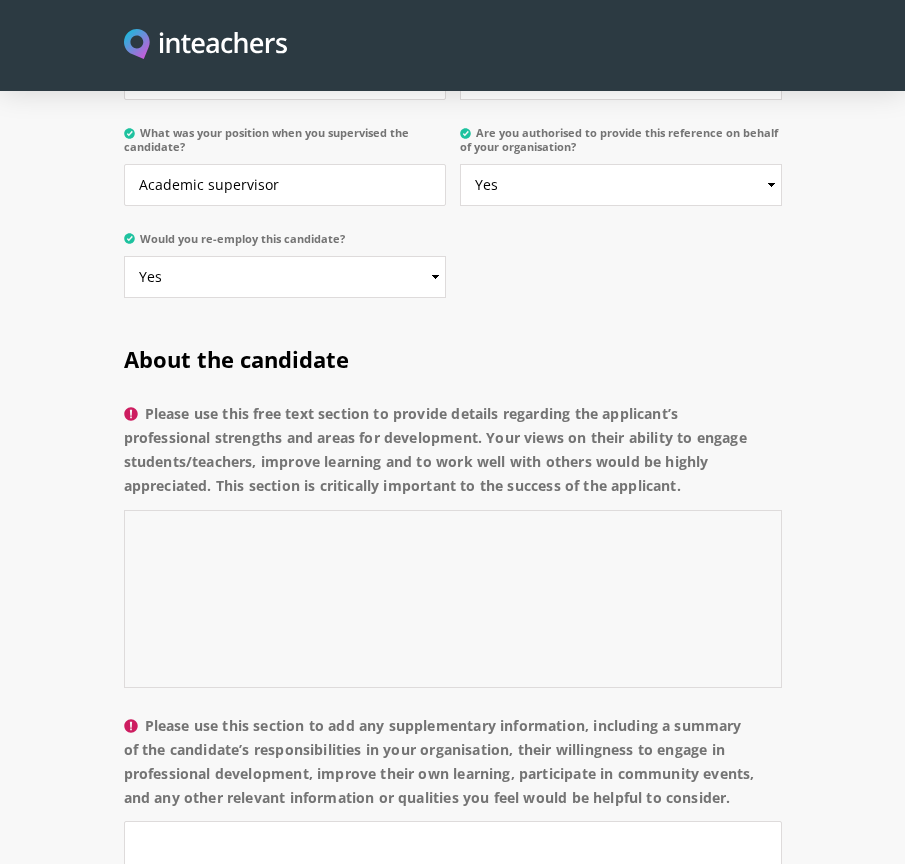 click on "Please use this free text section to provide details regarding the applicant’s professional strengths and areas for development. Your views on their ability to engage students/teachers, improve learning and to work well with others would be highly appreciated. This section is critically important to the success of the applicant." at bounding box center (453, 599) 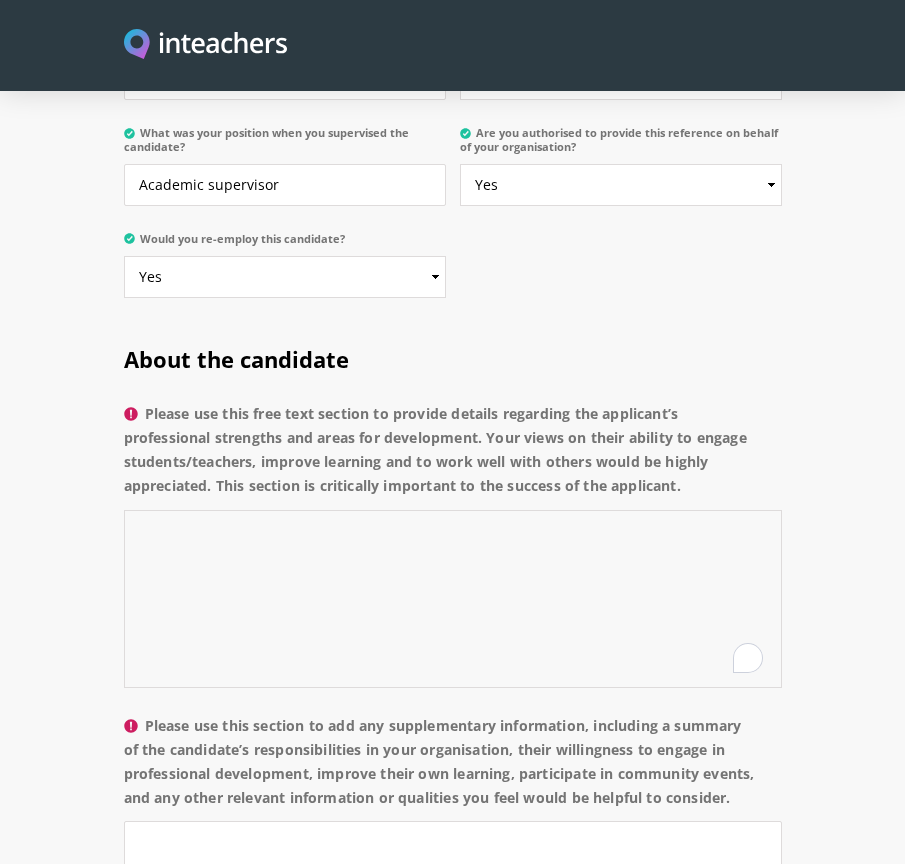 paste on "It is my great pleasure to write this letter in support of Ms. Deema, an honors postgraduate student in our Clinical Nutrition program, the Community Health Sciences Department in King Saud University, Riyadh, Saudi Arabia.
I came to know Ms Deema when I was her Master's thesis supervisor. During my supervision, she expressed her views concisely, providing supporting arguments that were both clear and persuasive. Furthermore, she is remarkably productive with her work, showing excellent research and communication skills. Her written work is both clear and concise, as well as interesting to read. She demonstrated her oral articulateness in the discussion section of her thesis which was an integral part of her learning.
Please do not hesitate to contact me if I can be of any further assistance or if you require any further information." 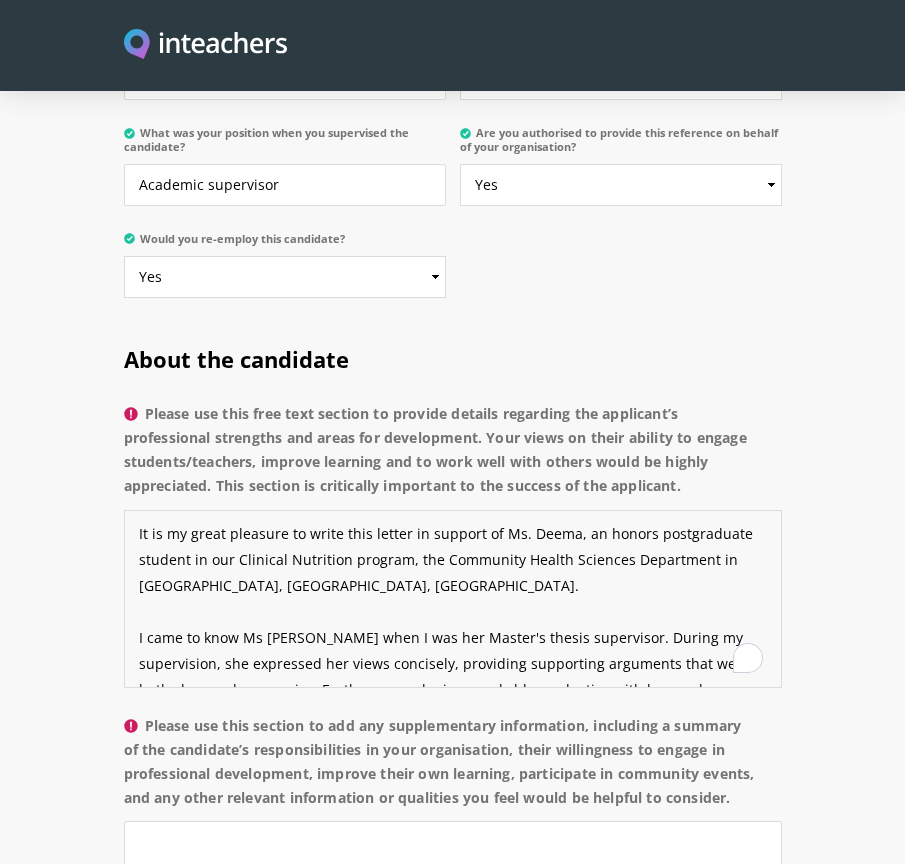 scroll, scrollTop: 195, scrollLeft: 0, axis: vertical 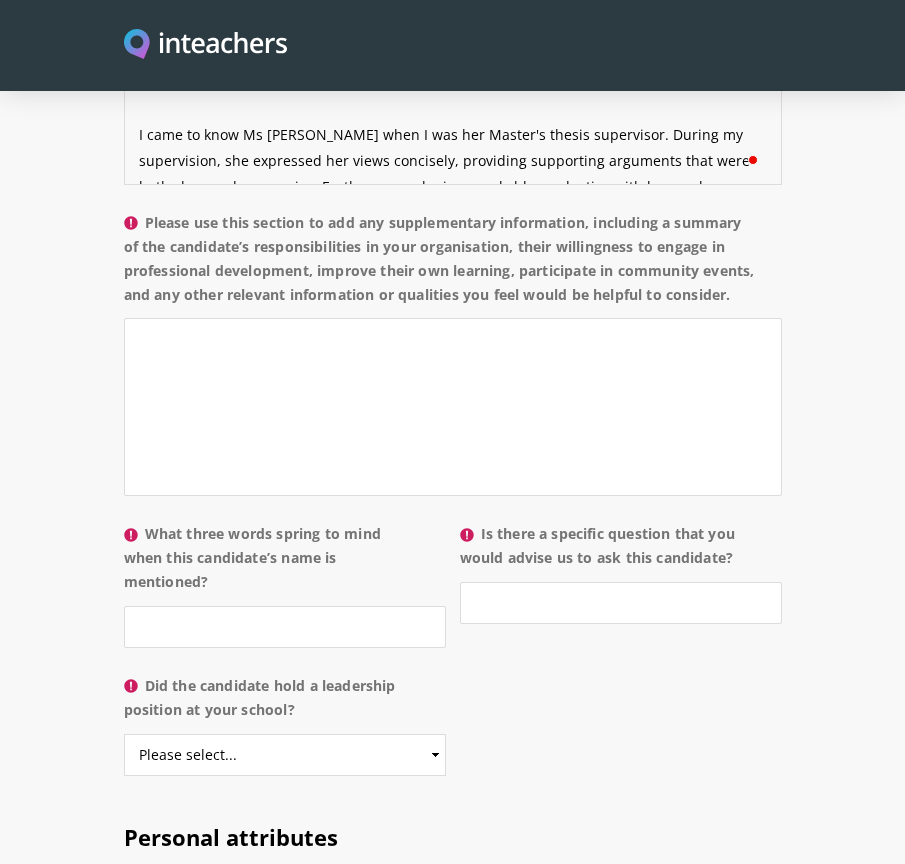 type on "It is my great pleasure to write this letter in support of Ms. Deema, an honors postgraduate student in our Clinical Nutrition program, the Community Health Sciences Department in King Saud University, Riyadh, Saudi Arabia.
I came to know Ms Deema when I was her Master's thesis supervisor. During my supervision, she expressed her views concisely, providing supporting arguments that were both clear and persuasive. Furthermore, she is remarkably productive with her work, showing excellent research and communication skills. Her written work is both clear and concise, as well as interesting to read. She demonstrated her oral articulateness in the discussion section of her thesis which was an integral part of her learning.
Please do not hesitate to contact me if I can be of any further assistance or if you require any further information." 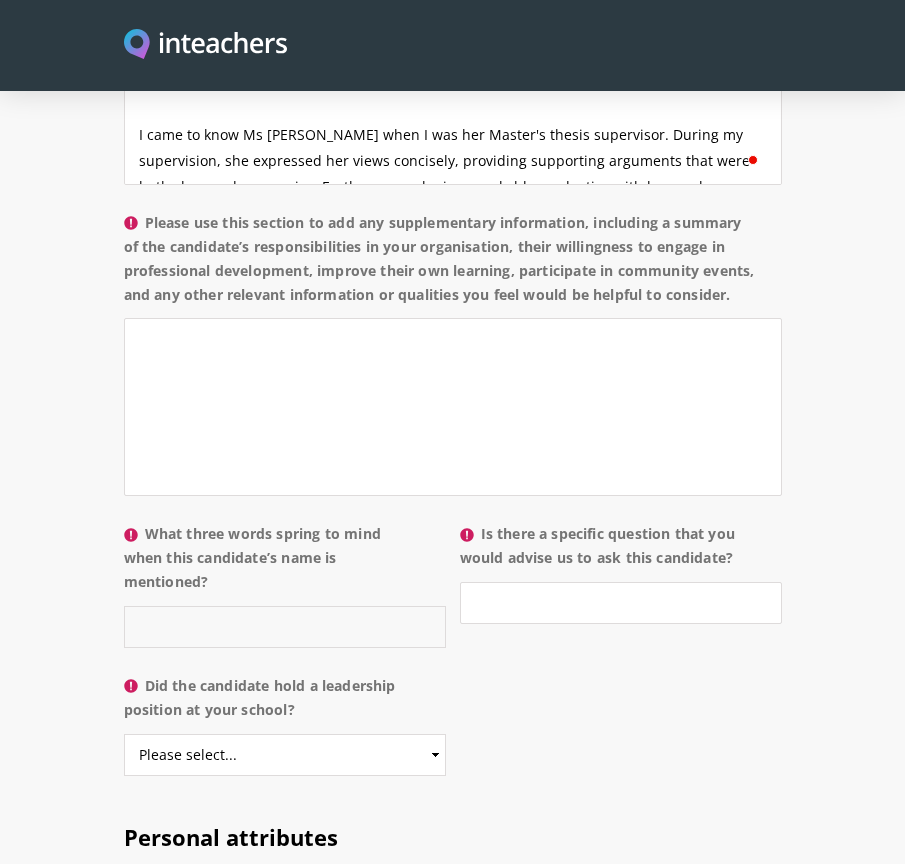click on "What three words spring to mind when this candidate’s name is mentioned?" at bounding box center [285, 627] 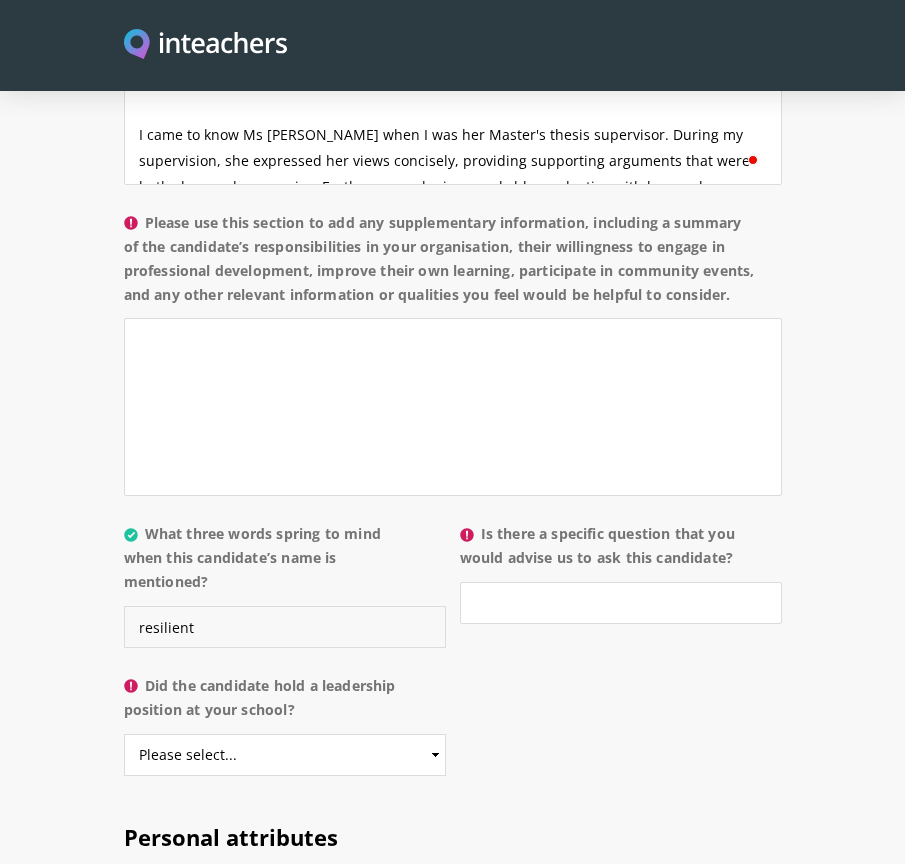 click on "resilient" at bounding box center [285, 627] 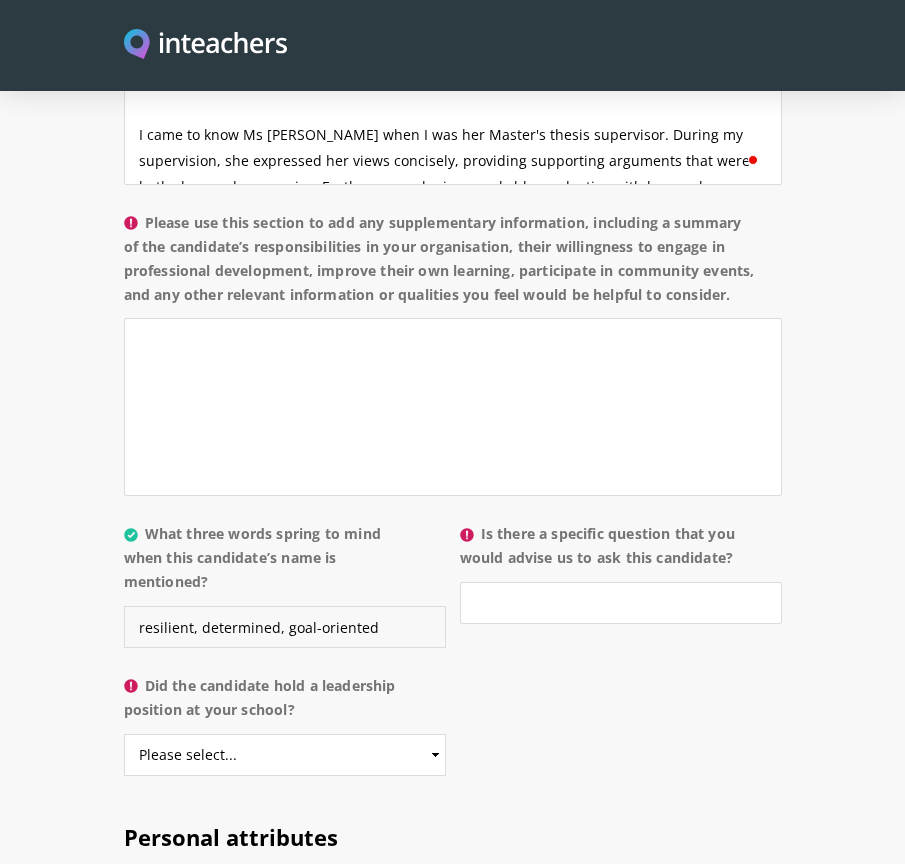 type on "resilient, determined, goal-oriented" 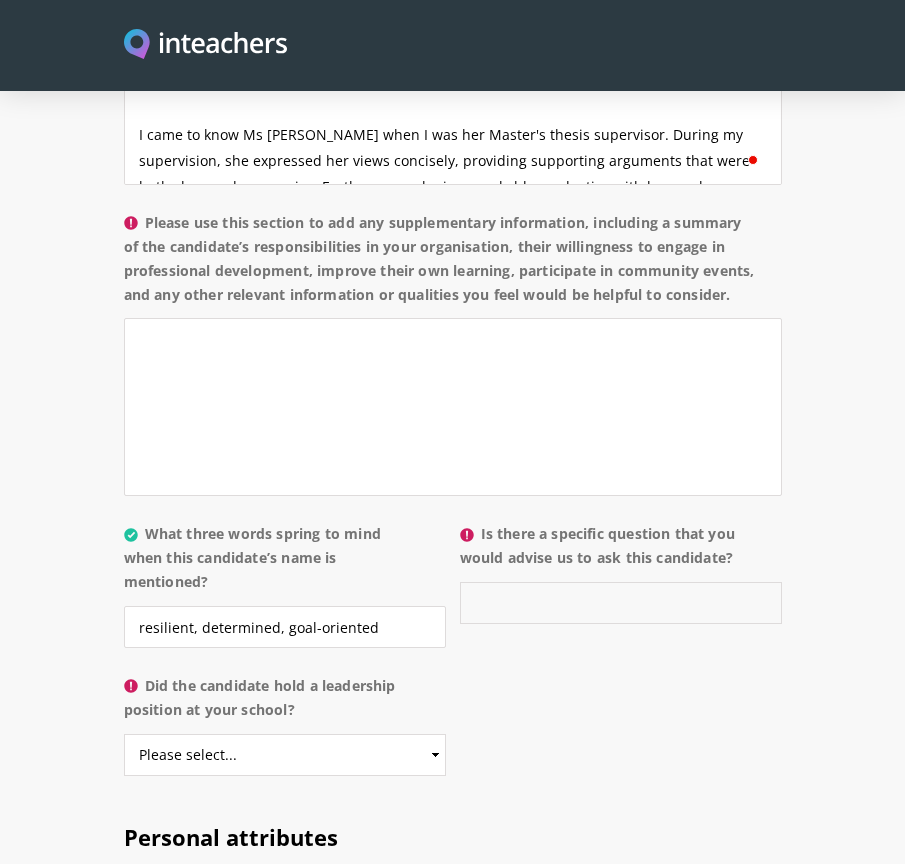 click on "Is there a specific question that you would advise us to ask this candidate?" at bounding box center (621, 603) 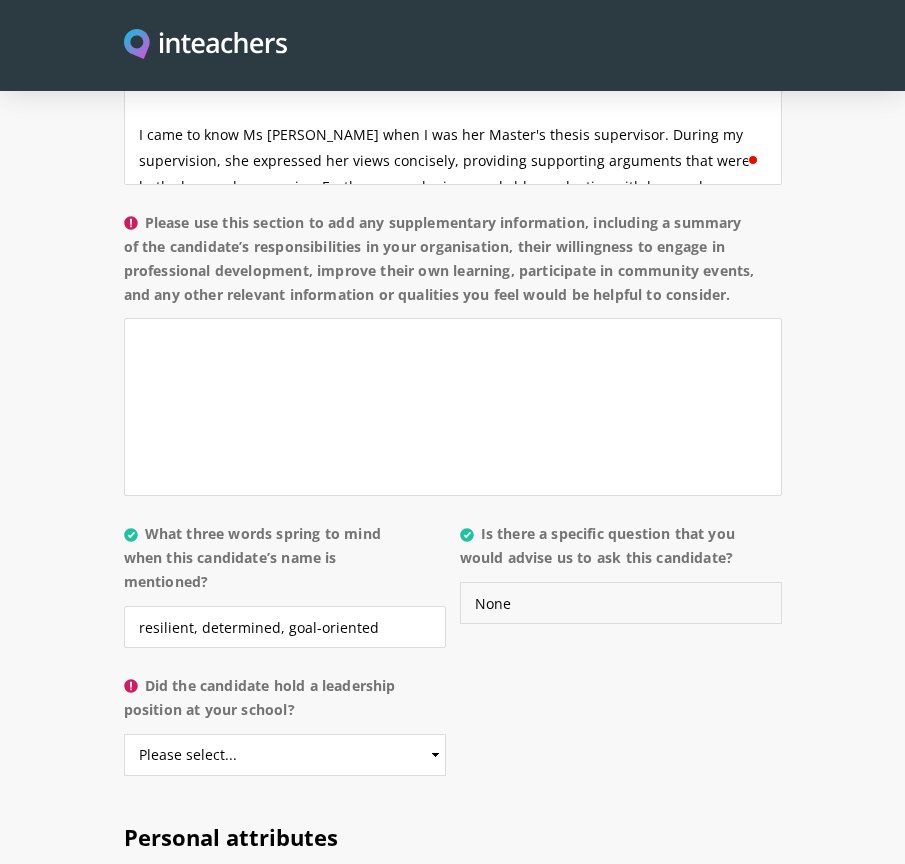 type on "None" 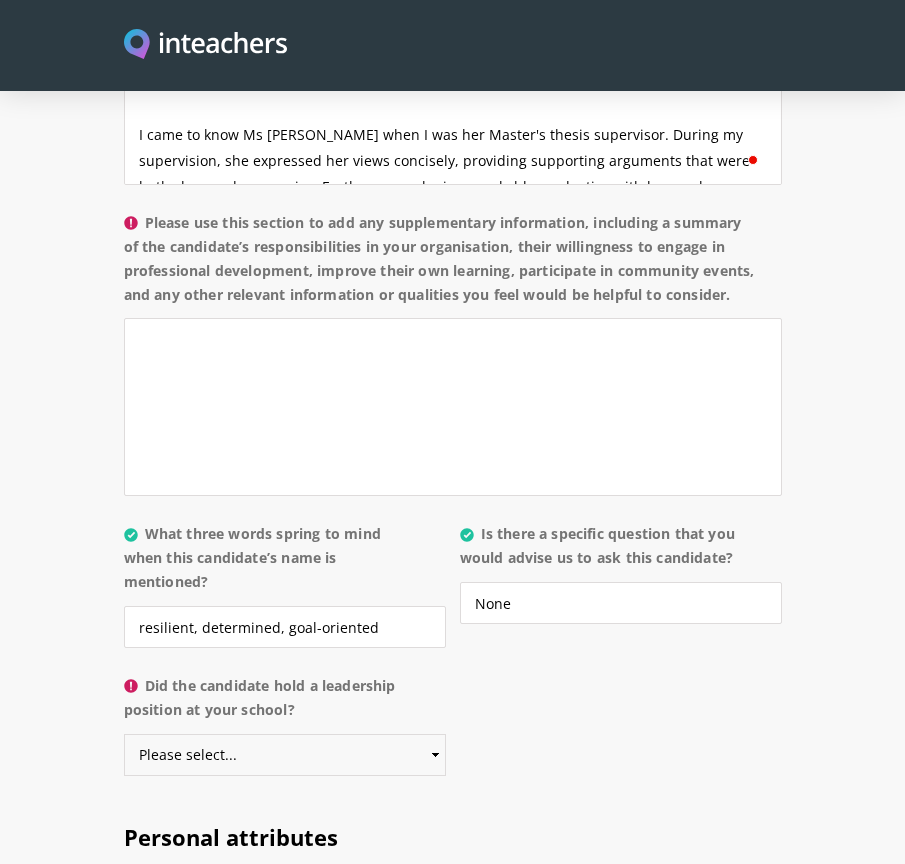 click on "Please select... Yes
No" at bounding box center [285, 755] 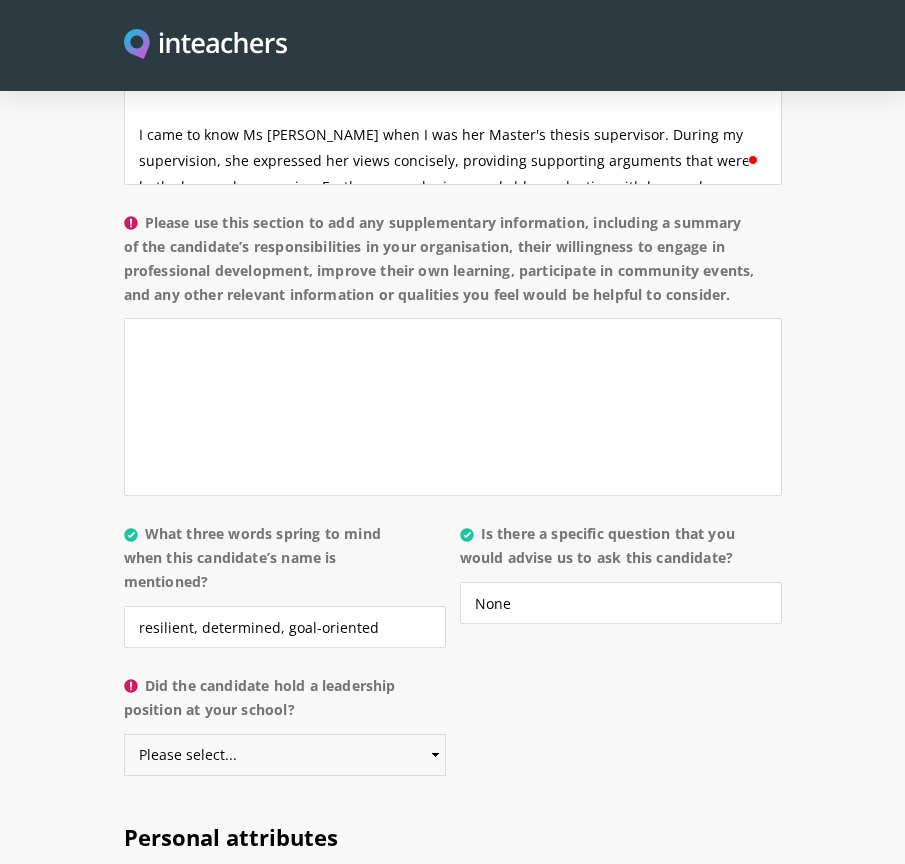 select on "No" 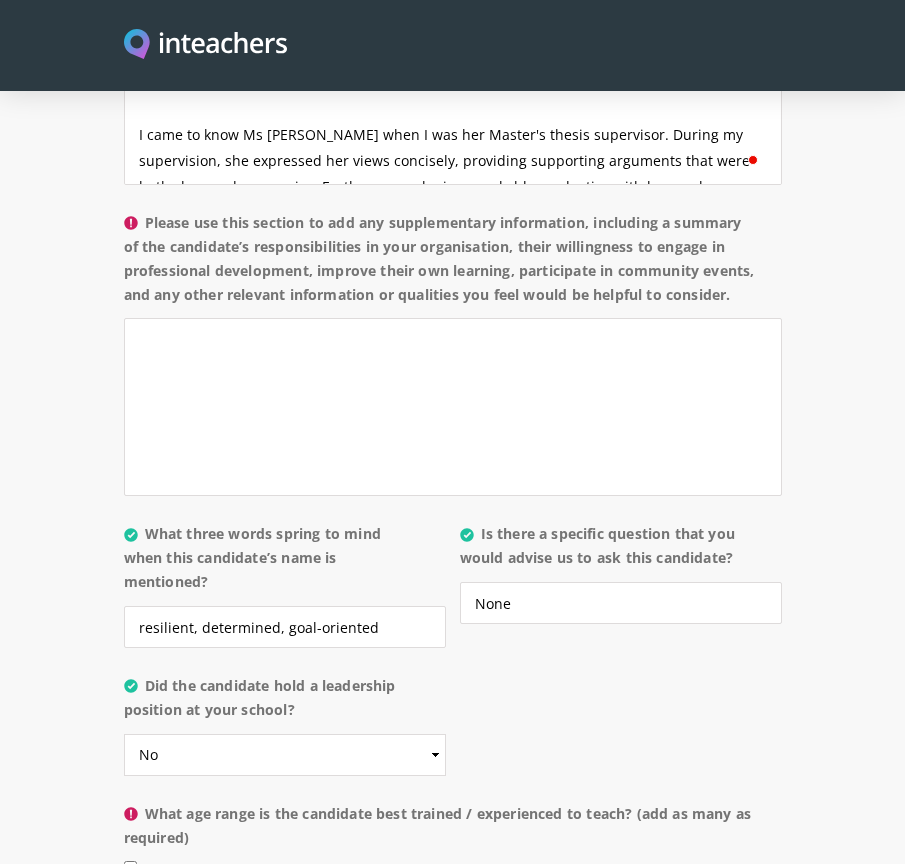 click on "About the candidate
Please use this free text section to provide details regarding the applicant’s professional strengths and areas for development. Your views on their ability to engage students/teachers, improve learning and to work well with others would be highly appreciated. This section is critically important to the success of the applicant.
Please use this section to add any supplementary information, including a summary of the candidate’s responsibilities in your organisation, their willingness to engage in professional development, improve their own learning, participate in community events, and any other relevant information or qualities you feel would be helpful to consider.
What three words spring to mind when this candidate’s name is mentioned?" at bounding box center [452, 407] 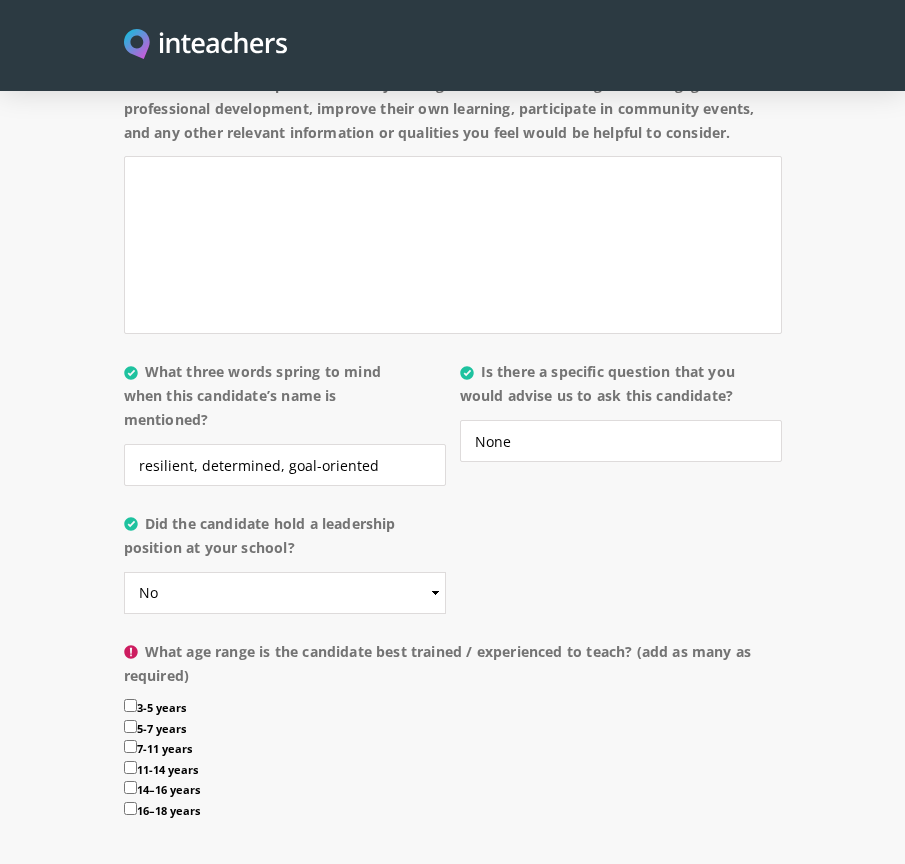 scroll, scrollTop: 2162, scrollLeft: 0, axis: vertical 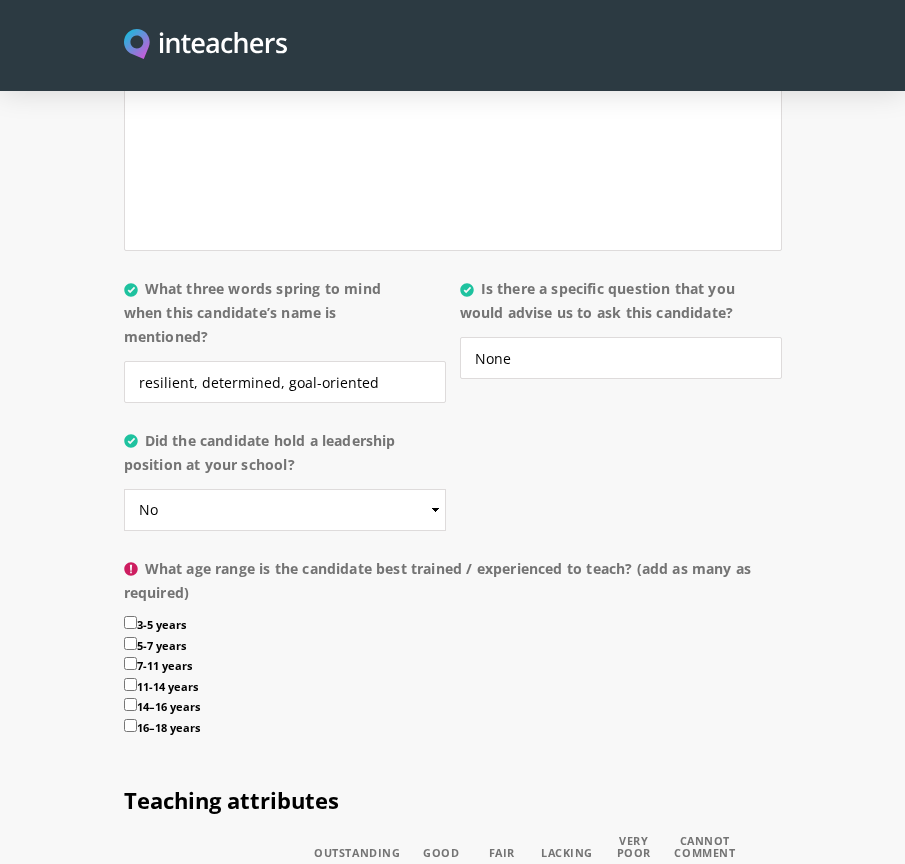 click on "16–18 years" at bounding box center (130, 725) 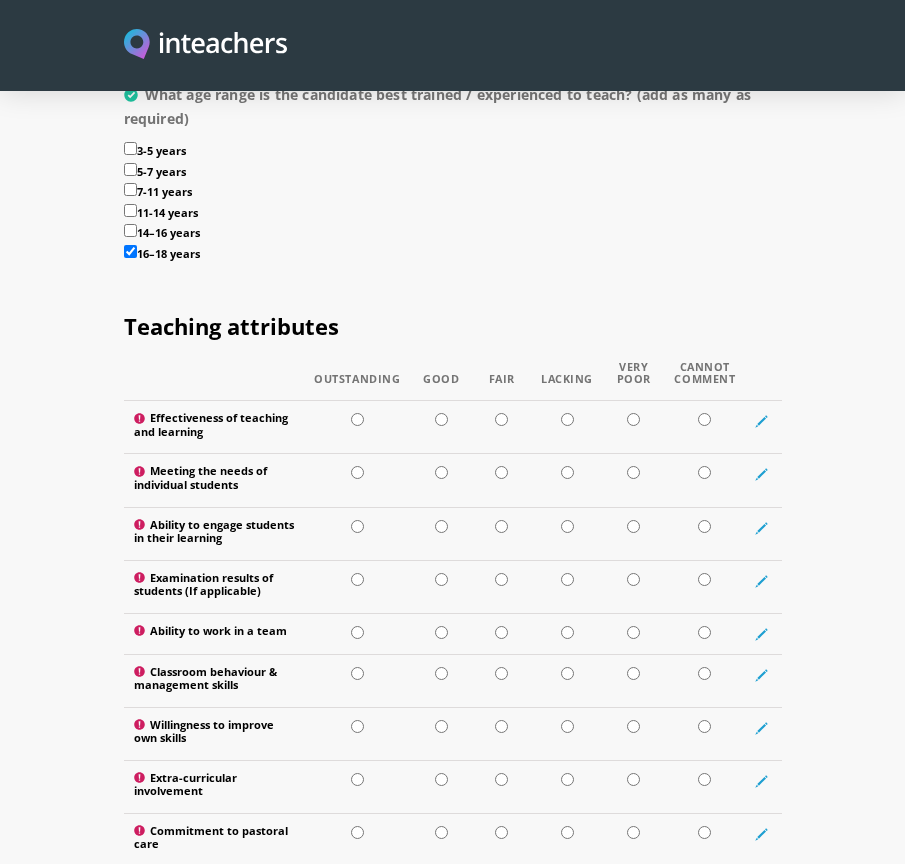 scroll, scrollTop: 2641, scrollLeft: 0, axis: vertical 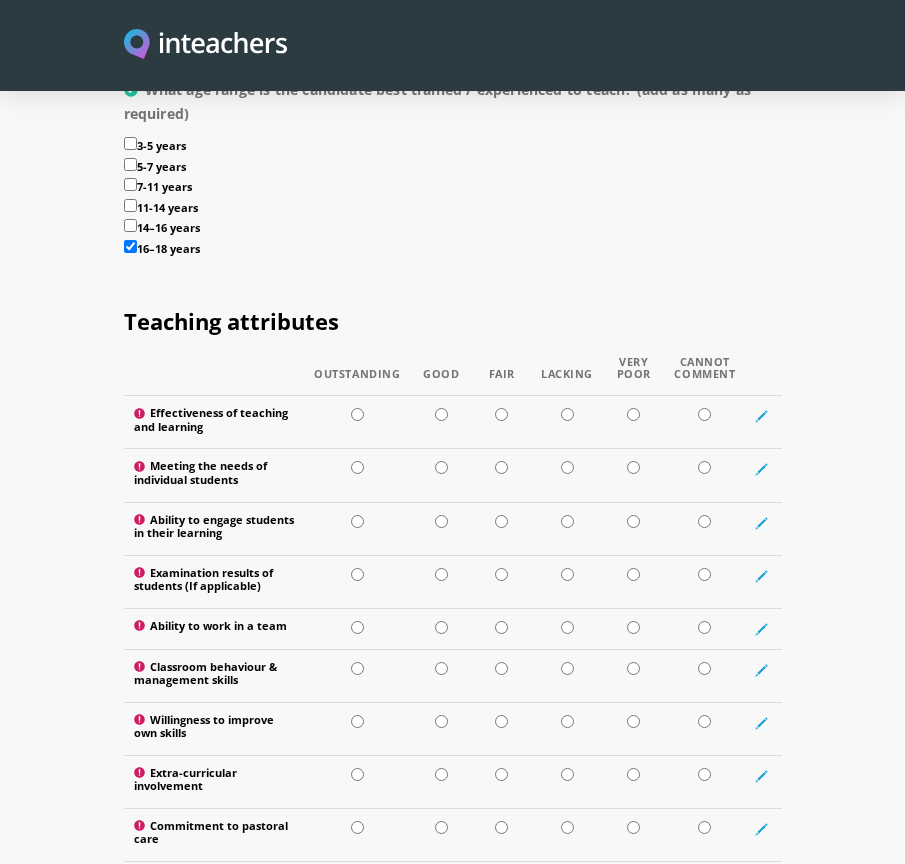 click at bounding box center [357, 414] 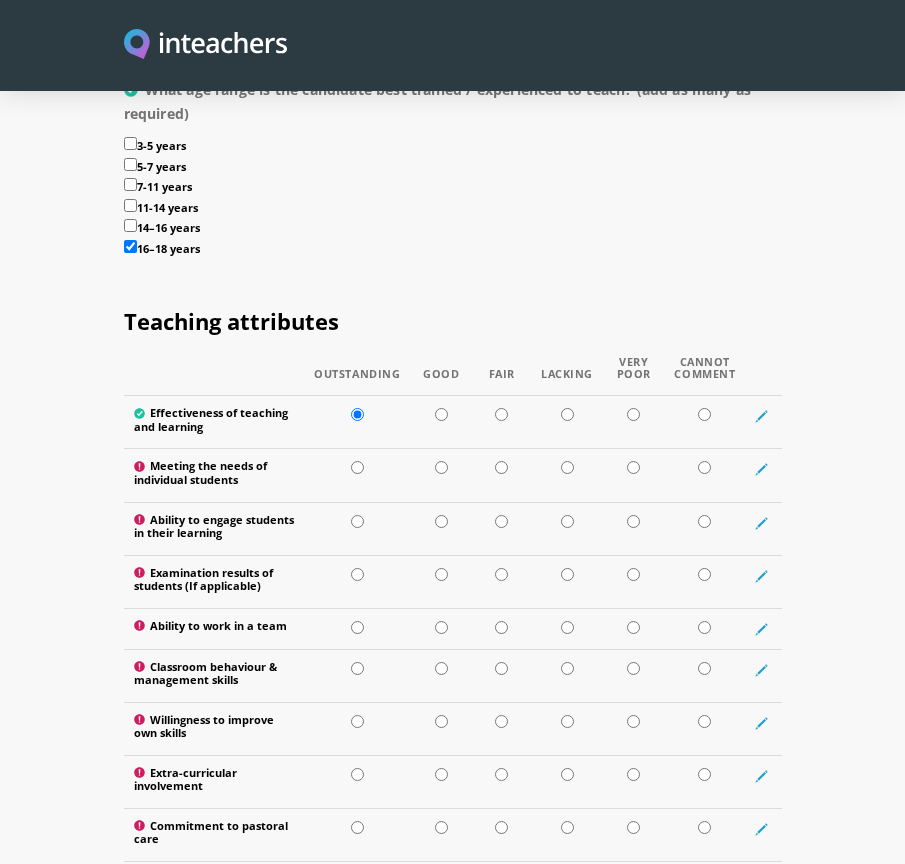 click at bounding box center [357, 467] 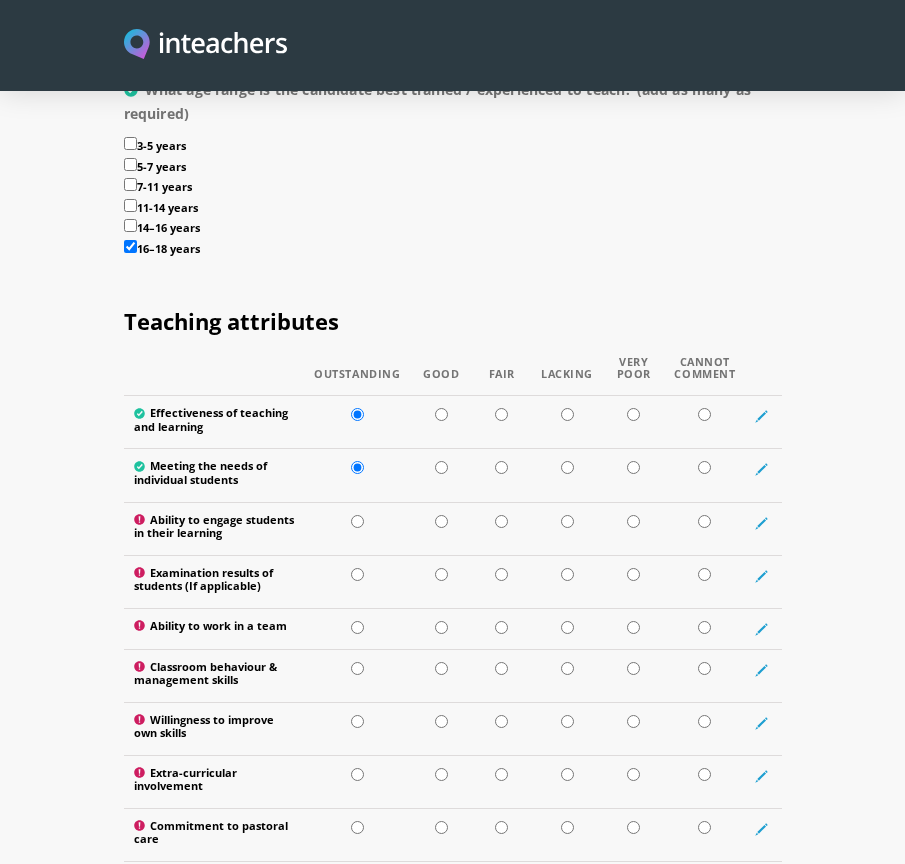 click at bounding box center (357, 521) 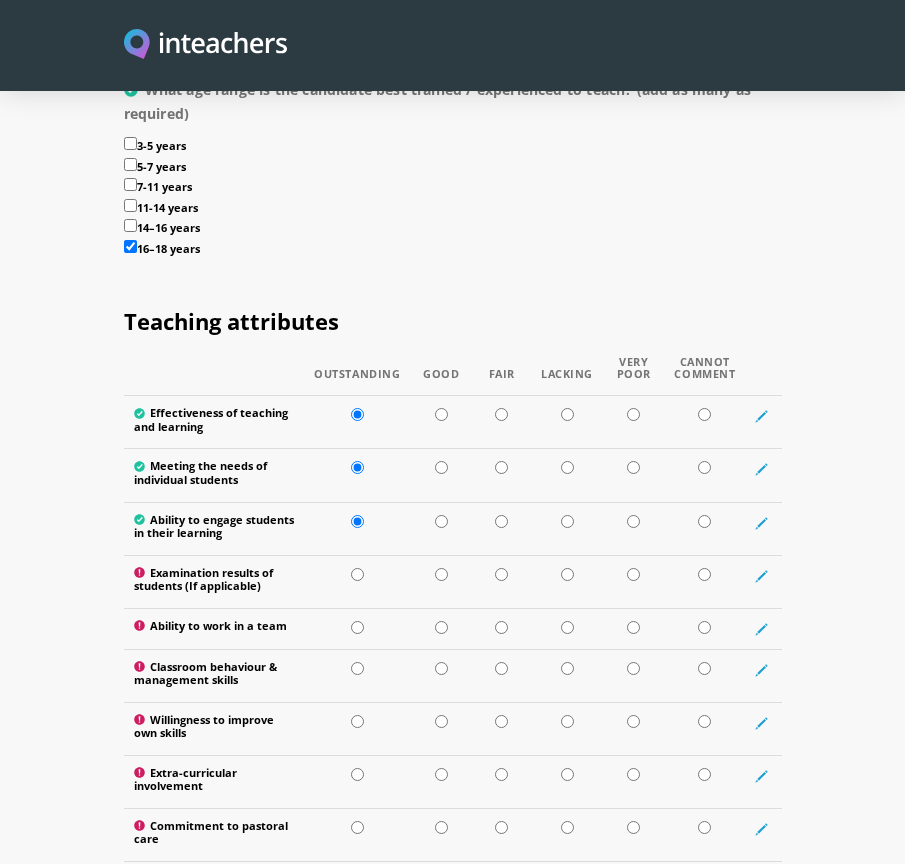 click at bounding box center (441, 574) 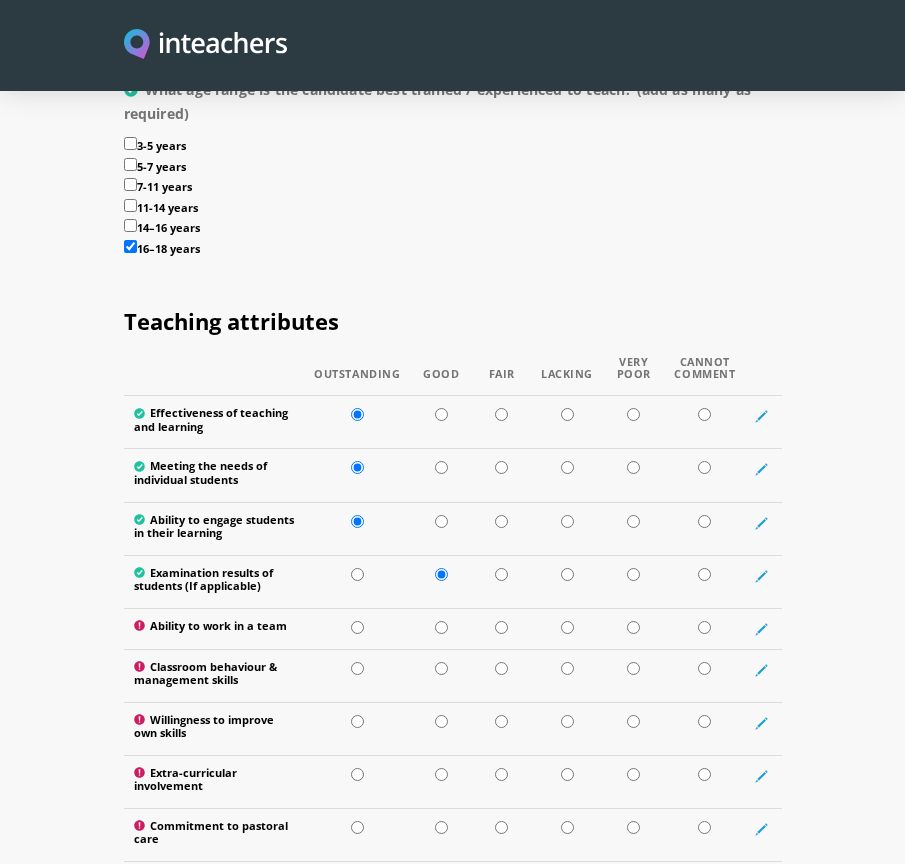 click at bounding box center [357, 627] 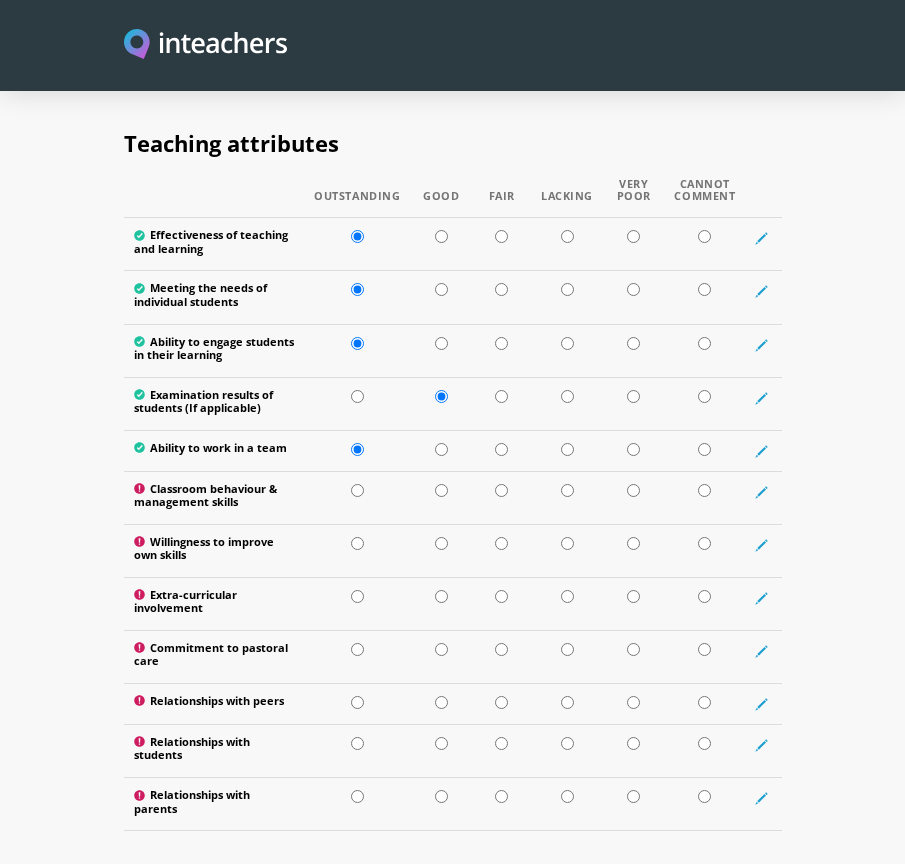 scroll, scrollTop: 2836, scrollLeft: 0, axis: vertical 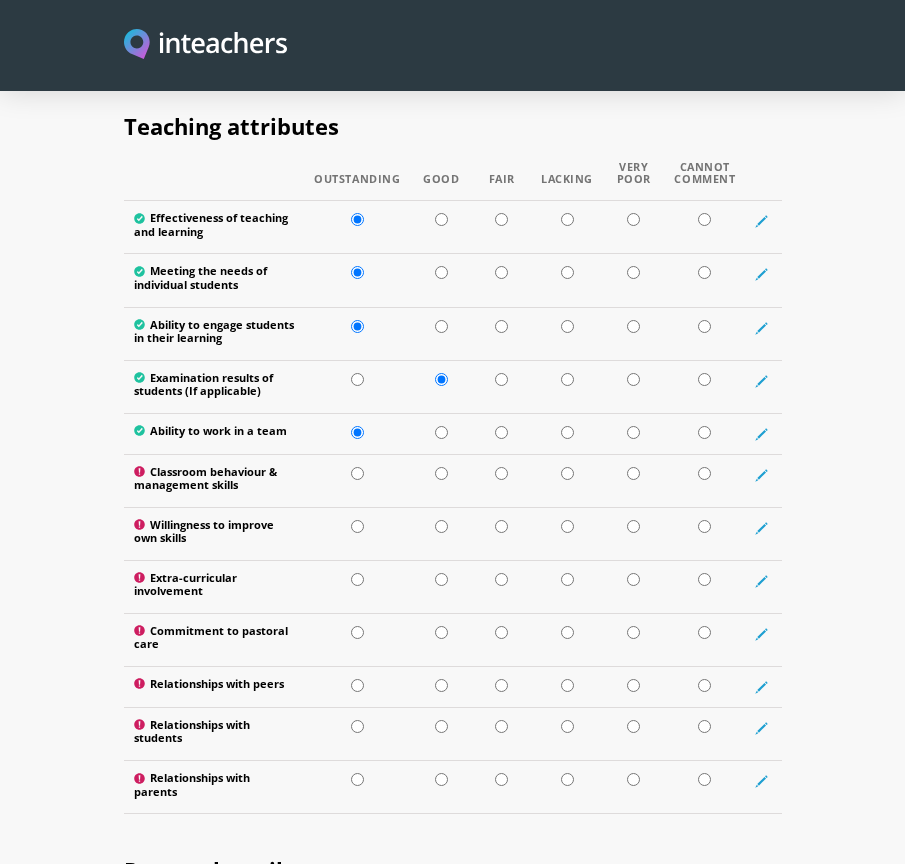 click at bounding box center (357, 473) 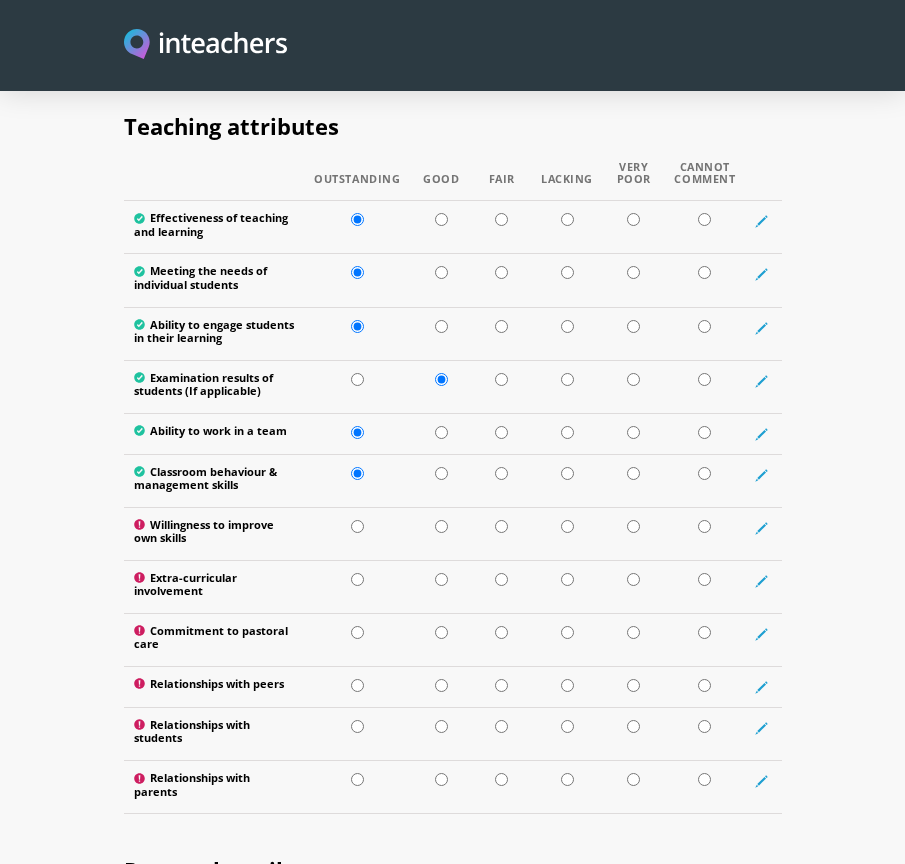 click at bounding box center [357, 526] 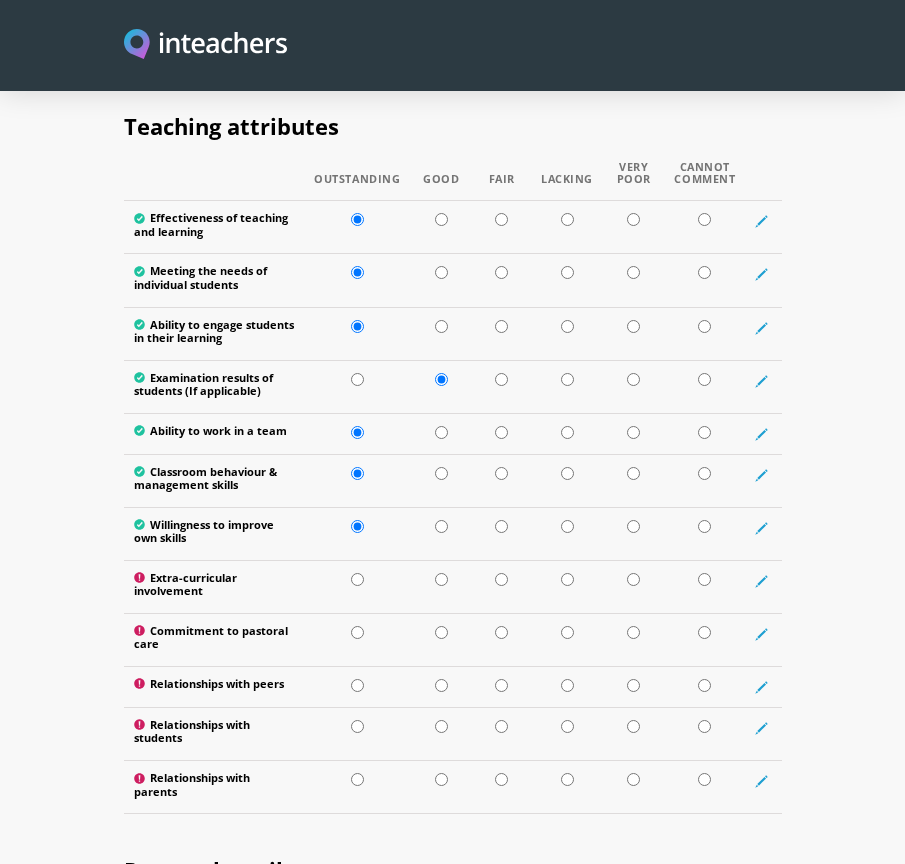 click at bounding box center [357, 579] 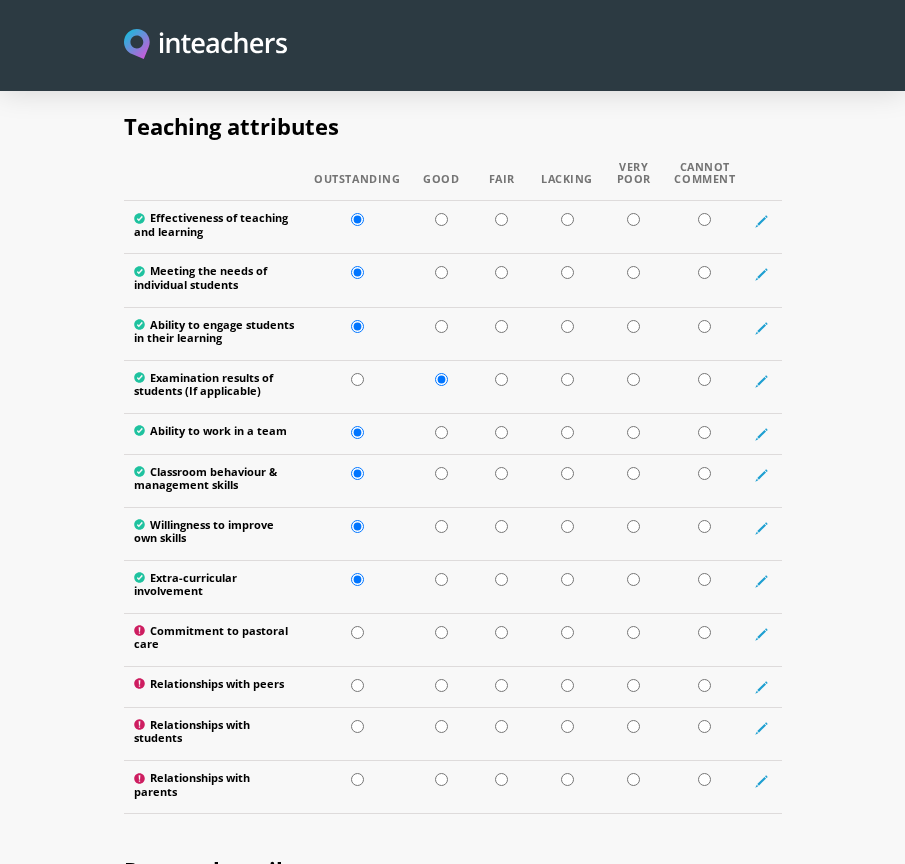 click at bounding box center [357, 632] 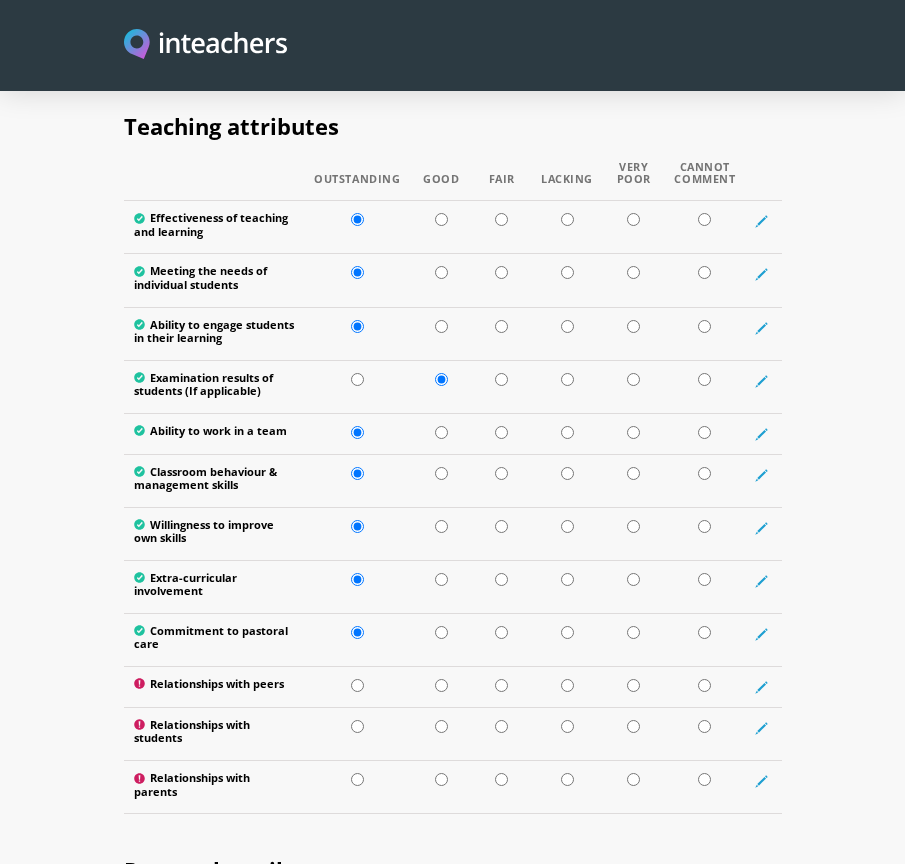click at bounding box center (357, 685) 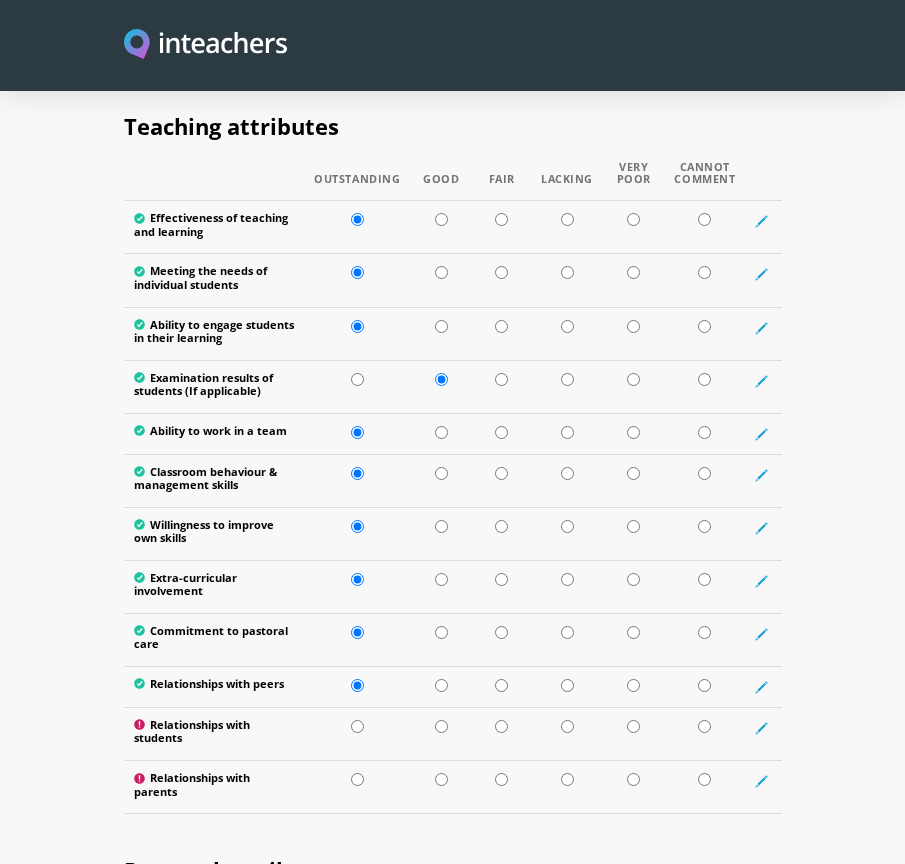 click at bounding box center (357, 726) 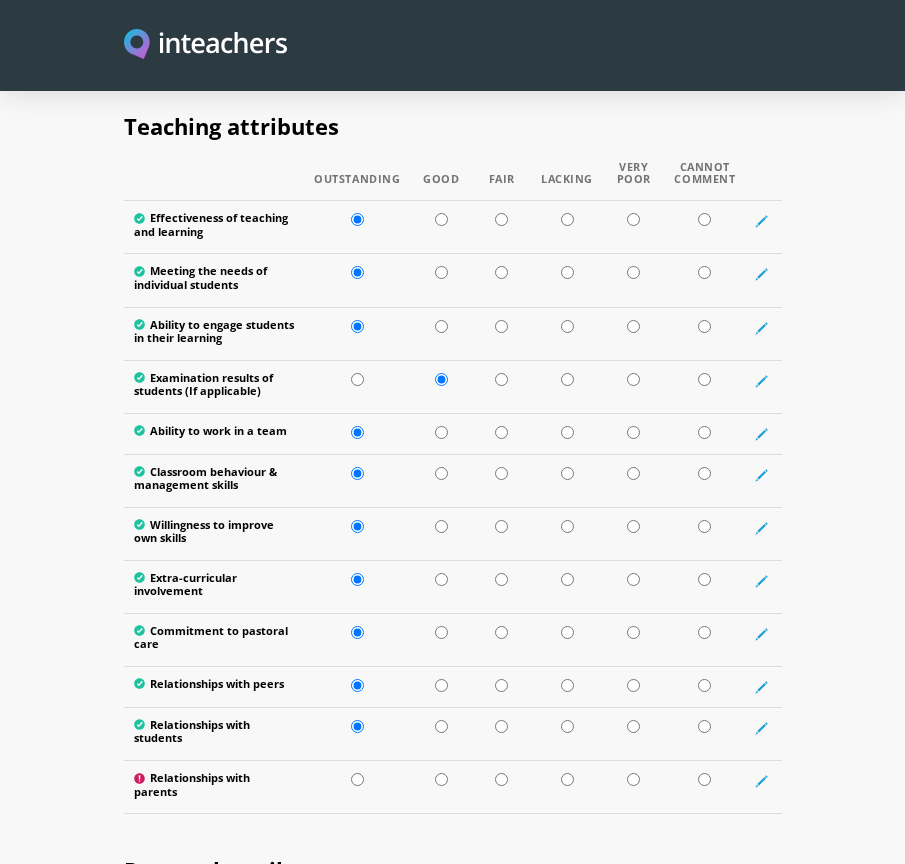 click at bounding box center (357, 779) 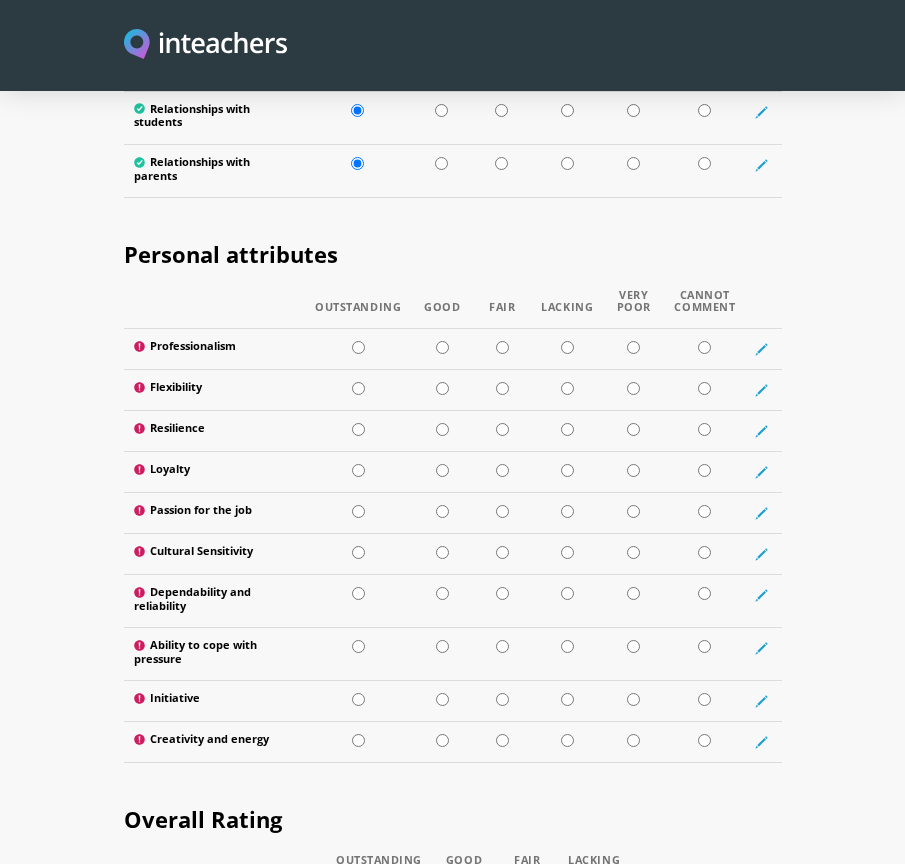 scroll, scrollTop: 3459, scrollLeft: 0, axis: vertical 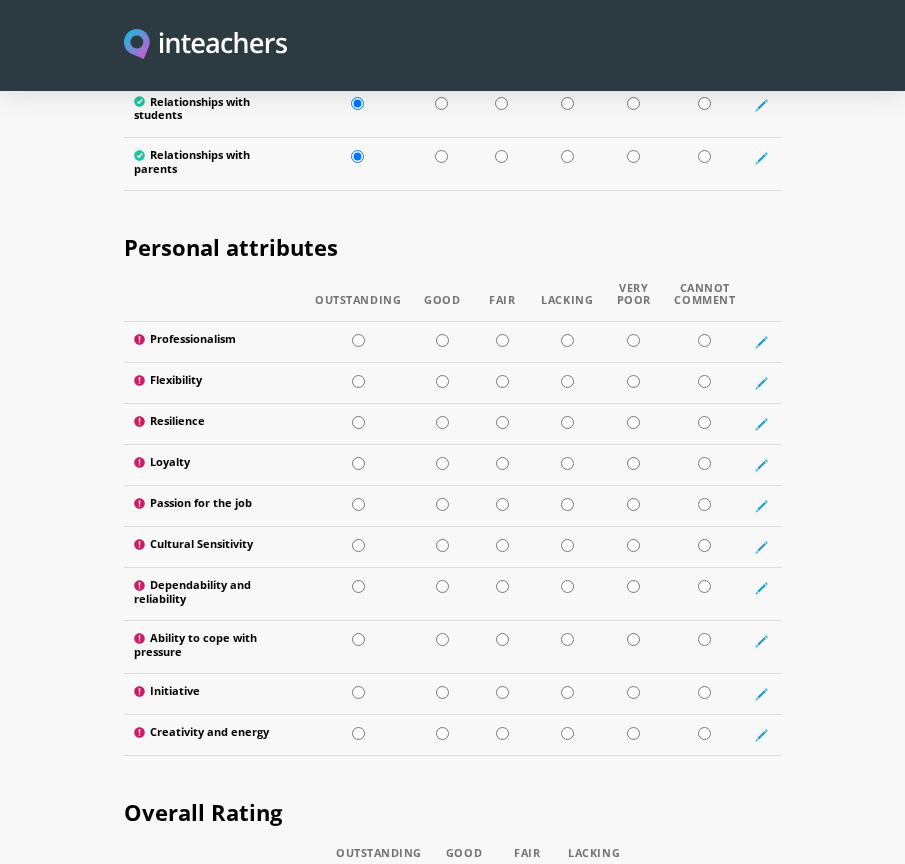 click at bounding box center [358, 340] 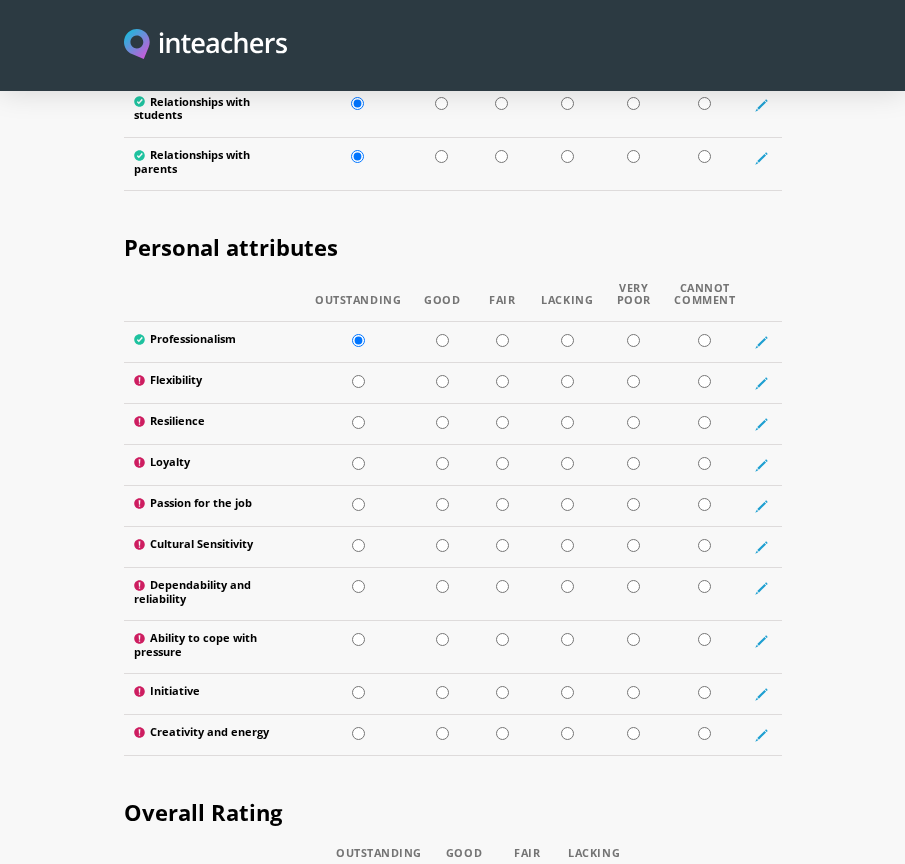 click at bounding box center (358, 381) 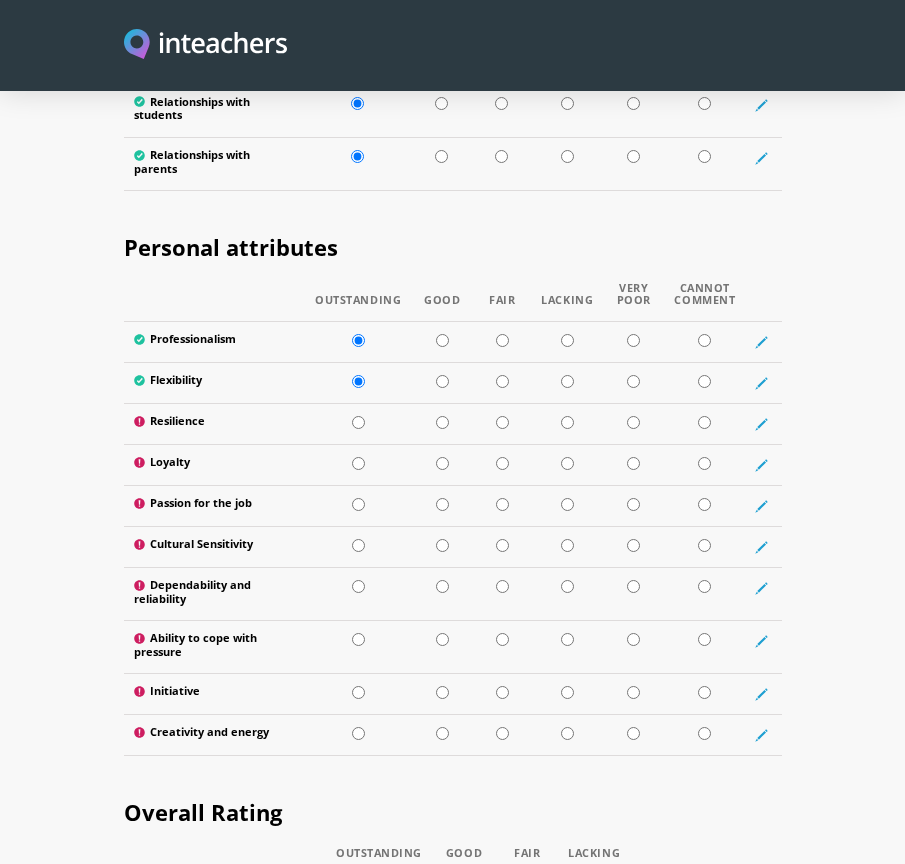 click at bounding box center [358, 422] 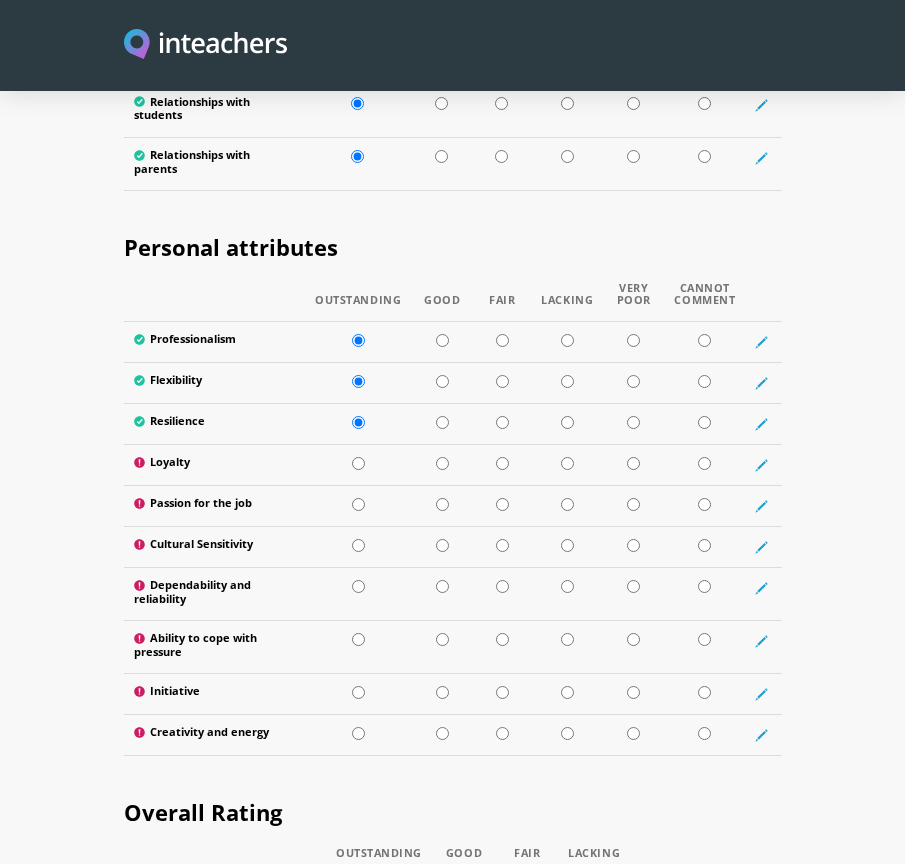 click at bounding box center (358, 463) 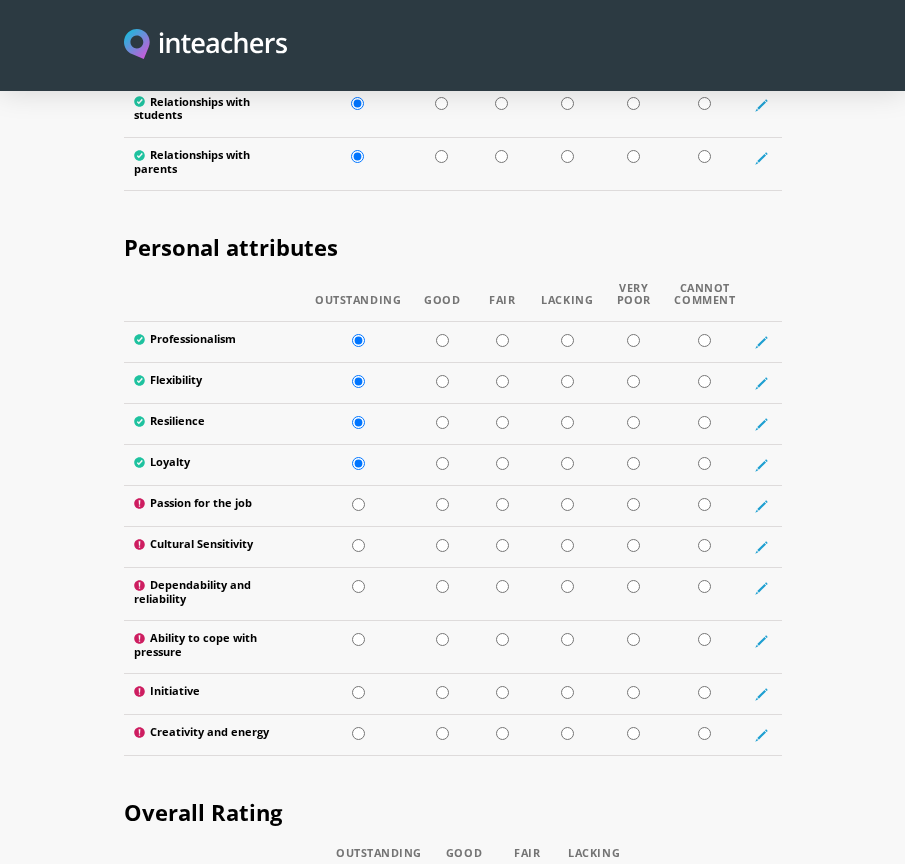 click at bounding box center [358, 504] 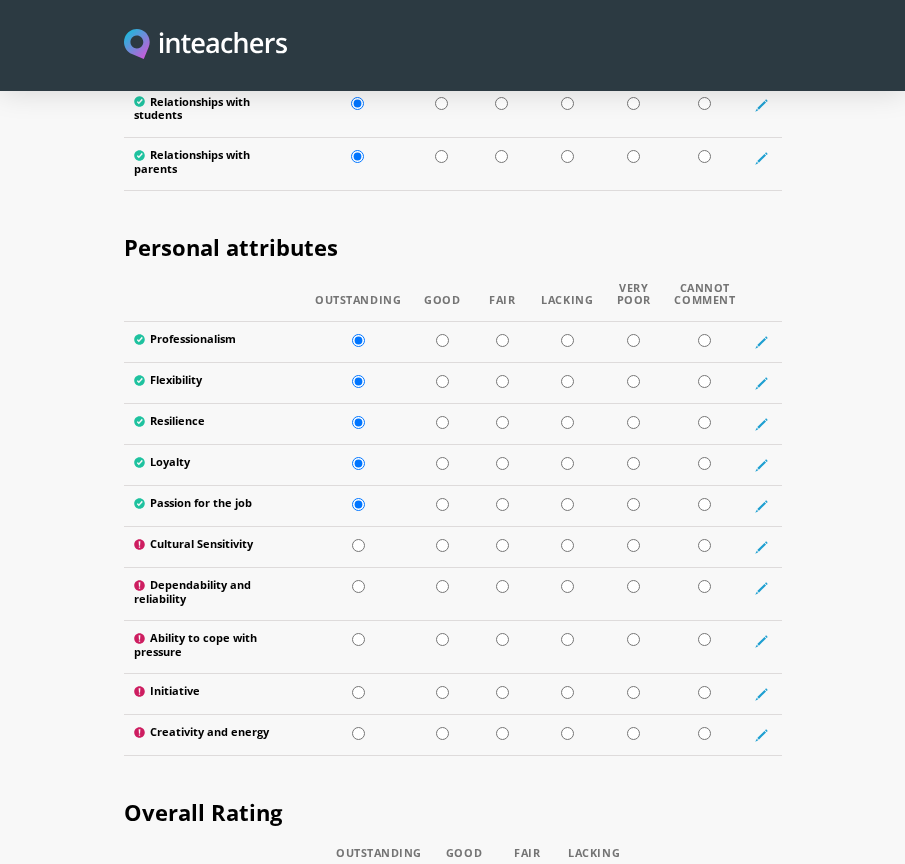 click at bounding box center [358, 545] 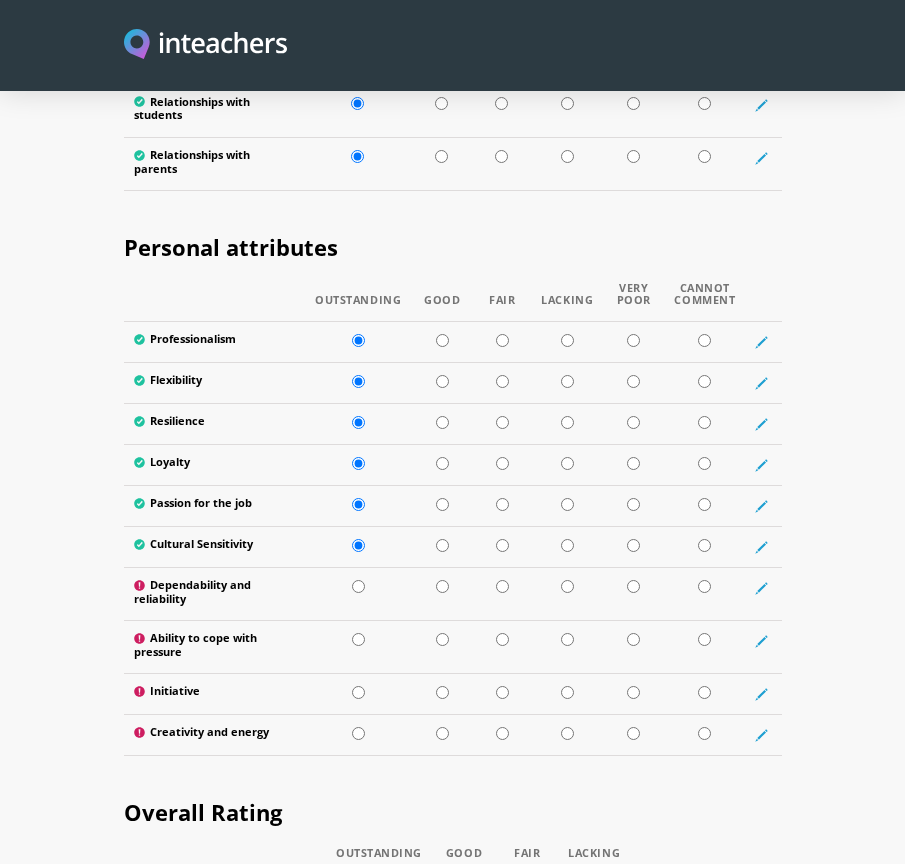 click at bounding box center (358, 586) 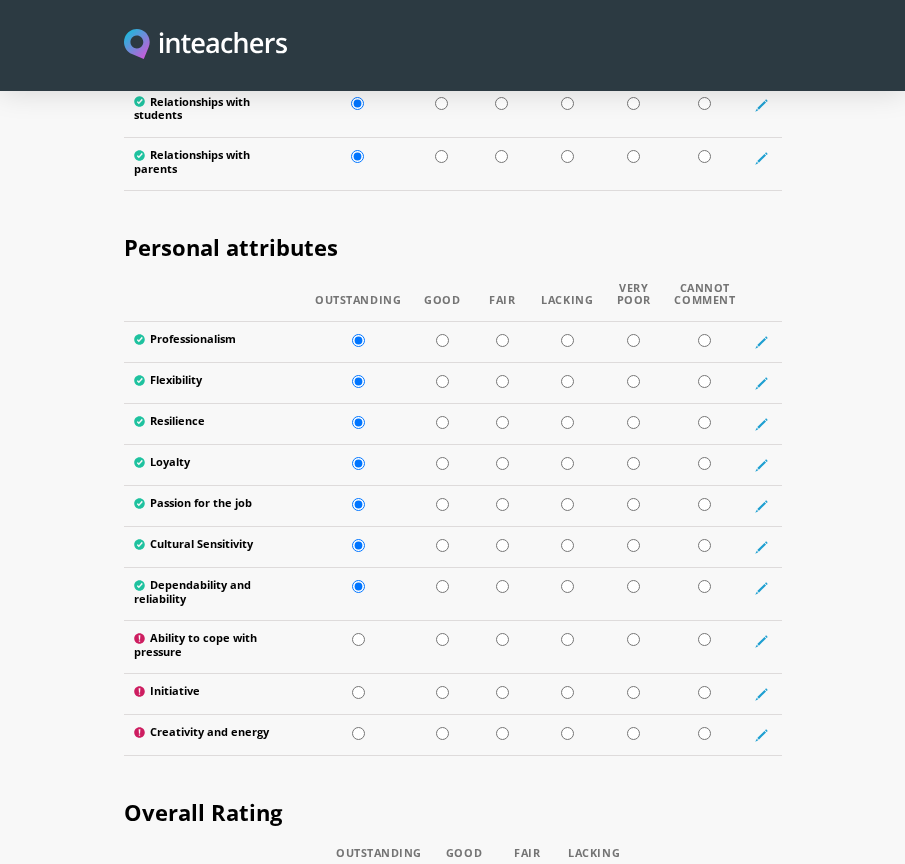 click at bounding box center (358, 639) 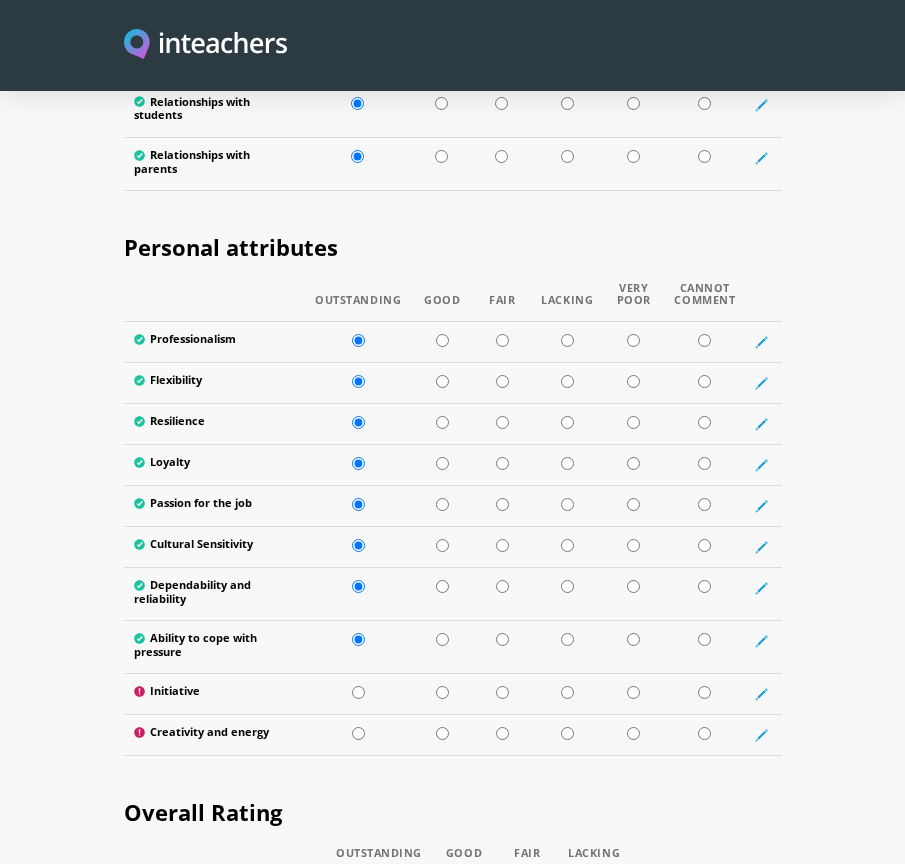 click at bounding box center [358, 692] 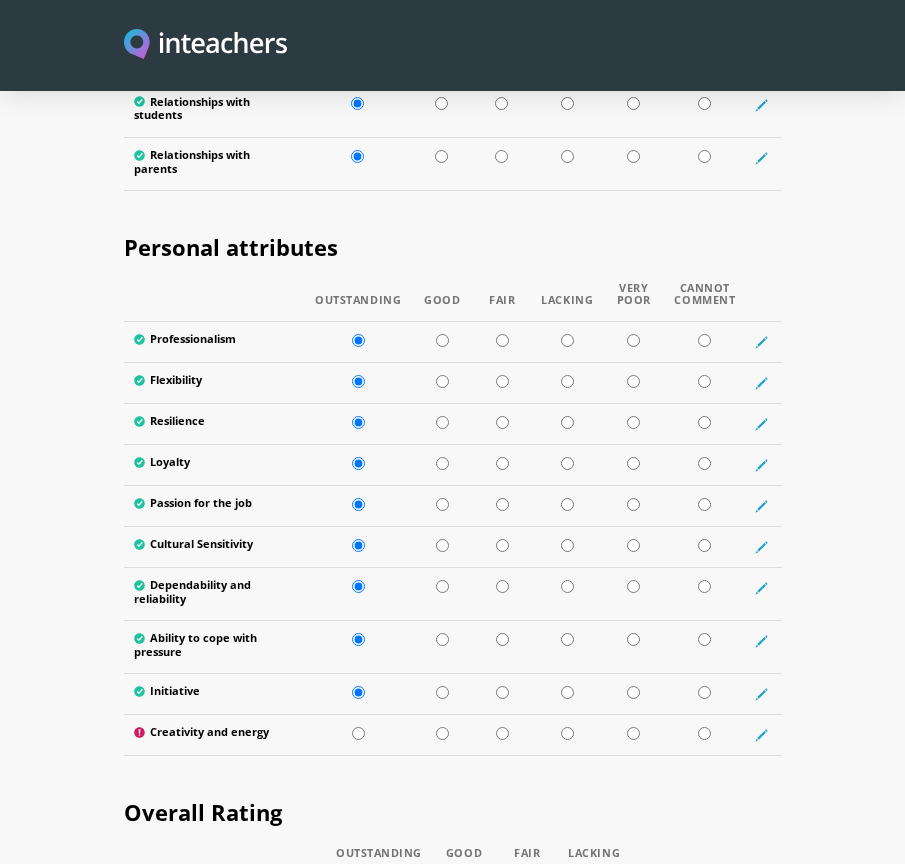 click at bounding box center (358, 733) 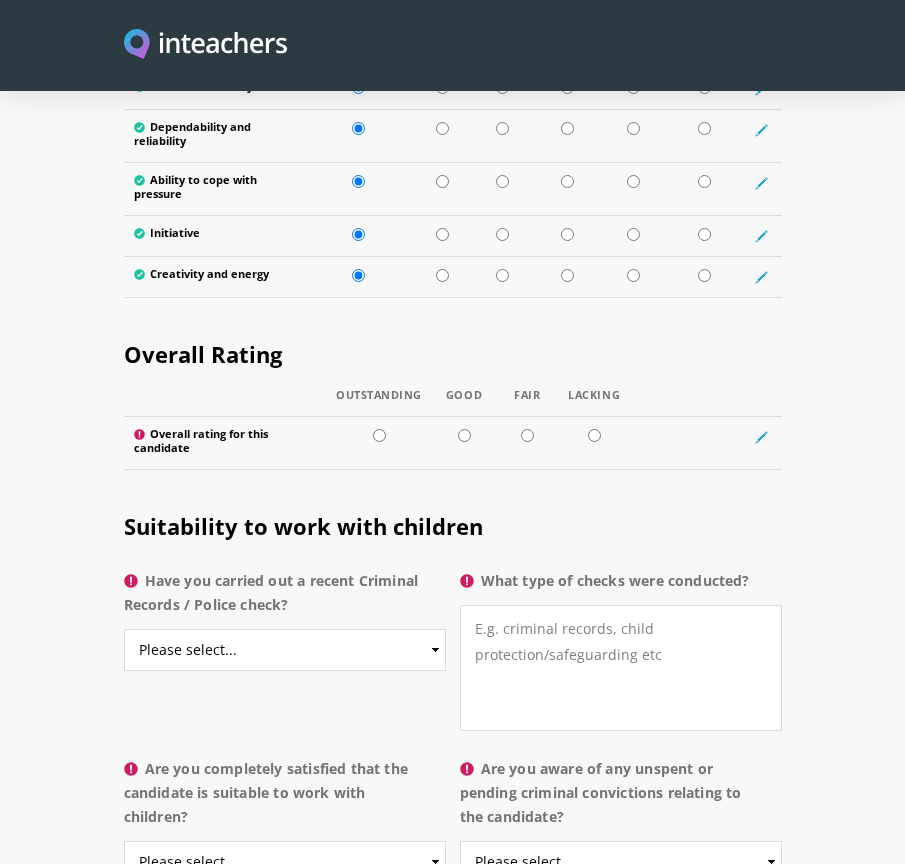 scroll, scrollTop: 3929, scrollLeft: 0, axis: vertical 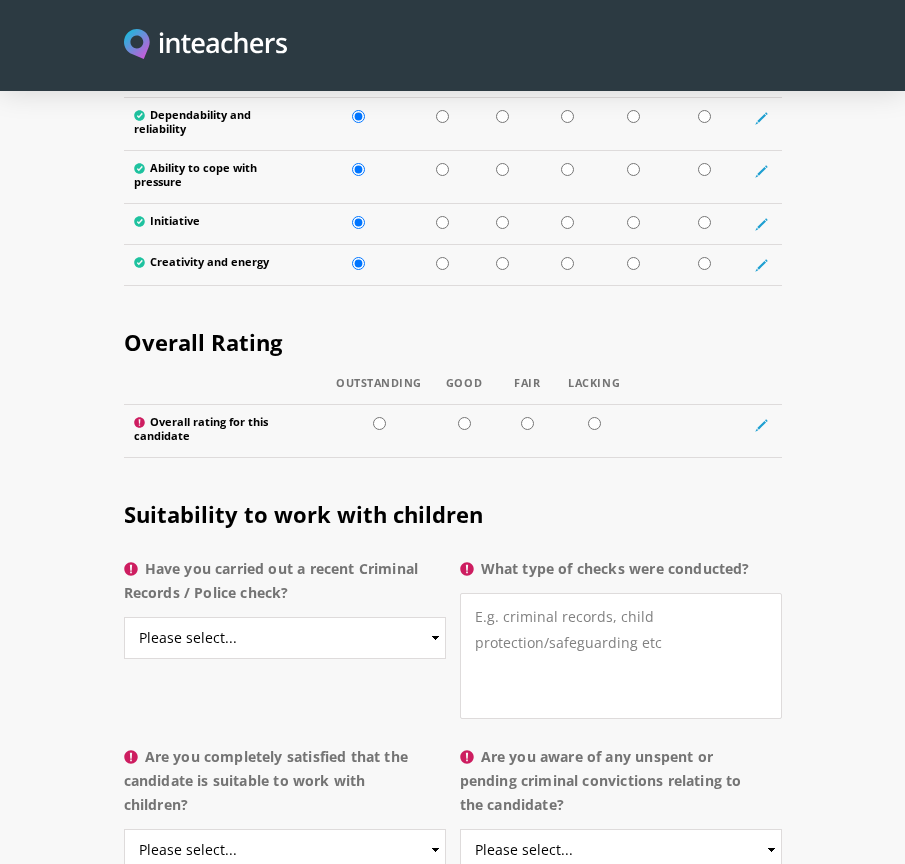 click at bounding box center (379, 423) 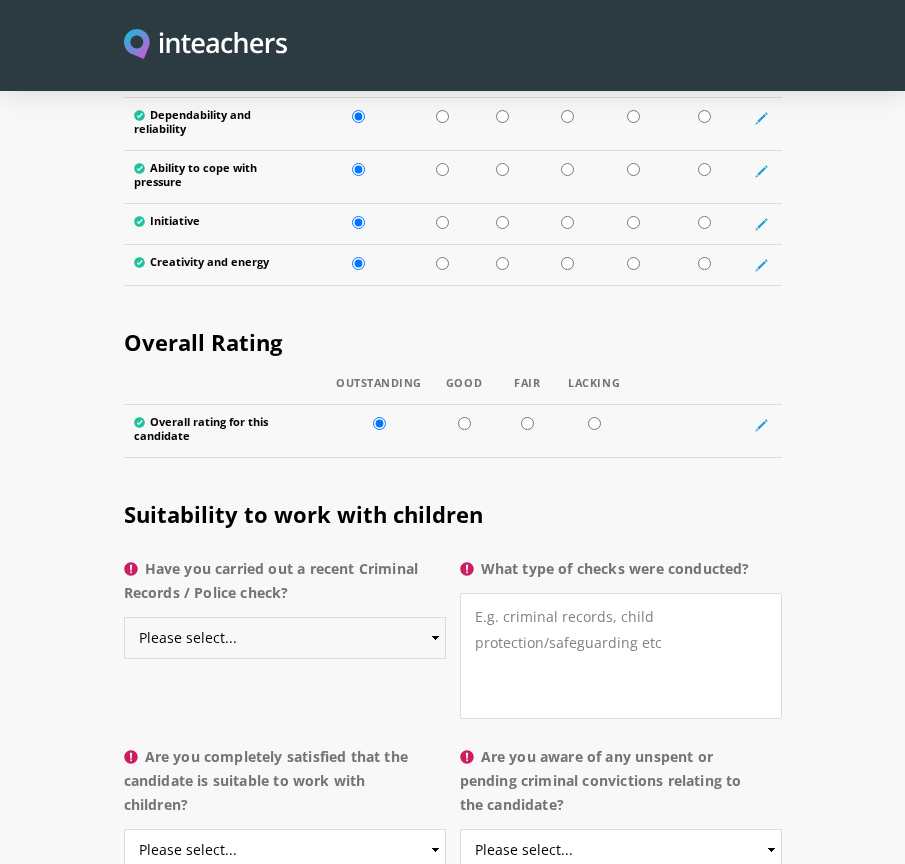 click on "Please select... Yes
No
Do not know" at bounding box center [285, 638] 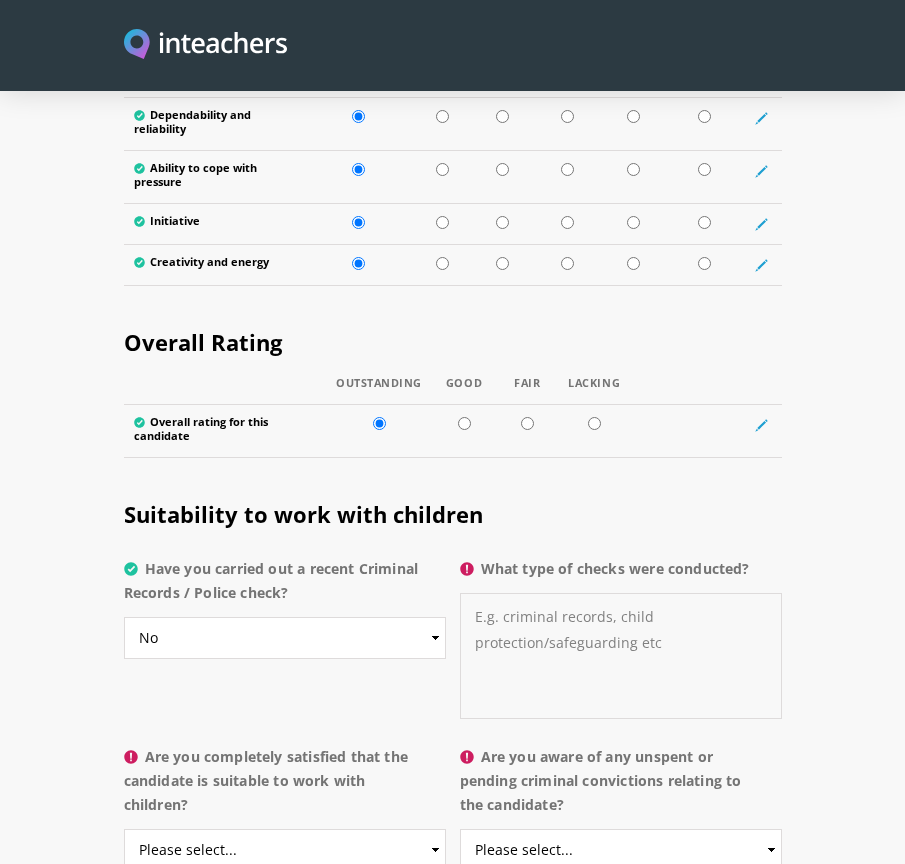 click on "What type of checks were conducted?" at bounding box center (621, 656) 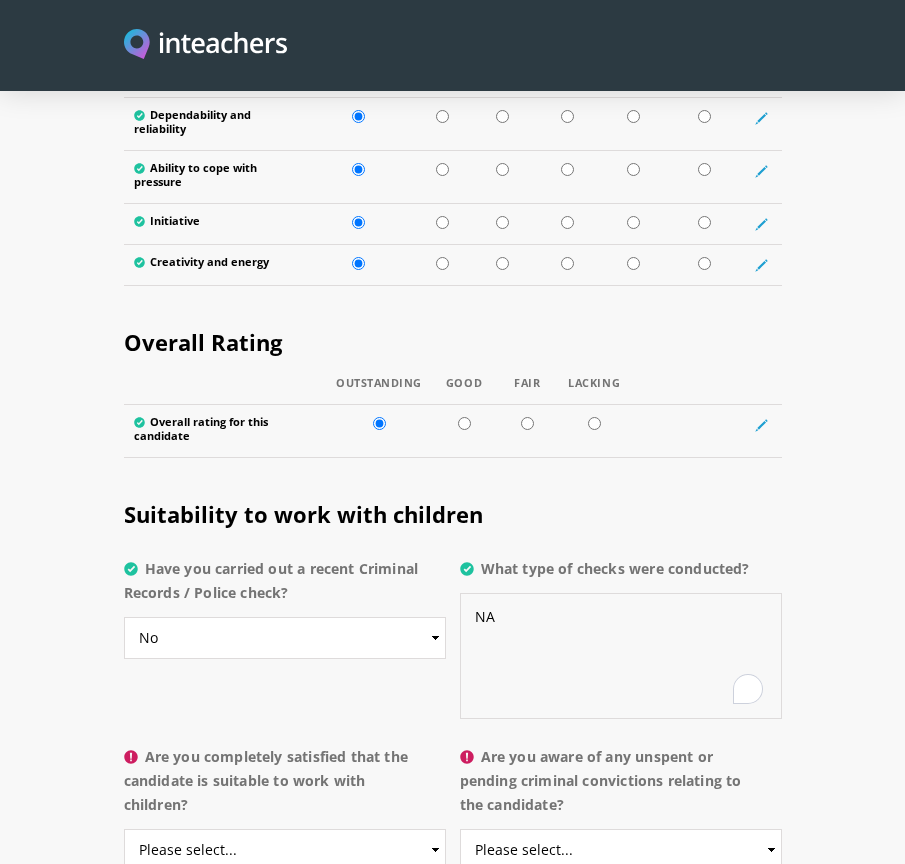 type on "NA" 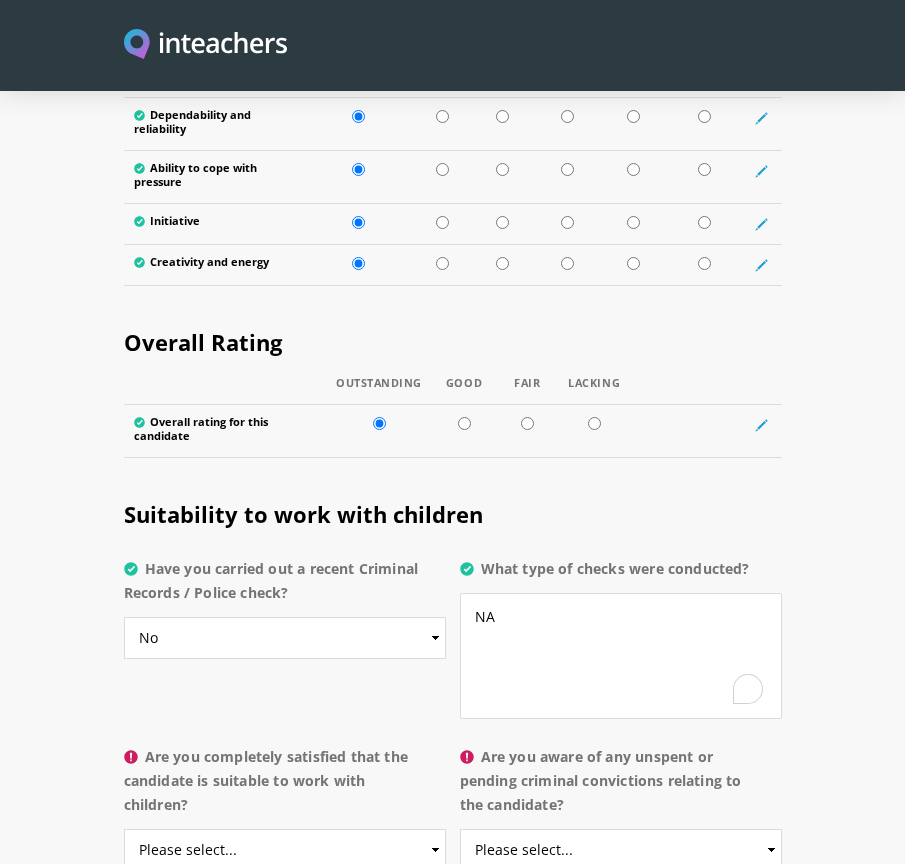 click on "Suitability to work with children
Have you carried out a recent Criminal Records / Police check?
Please select... Yes
No
Do not know
What type of checks were conducted?
NA" at bounding box center (453, 604) 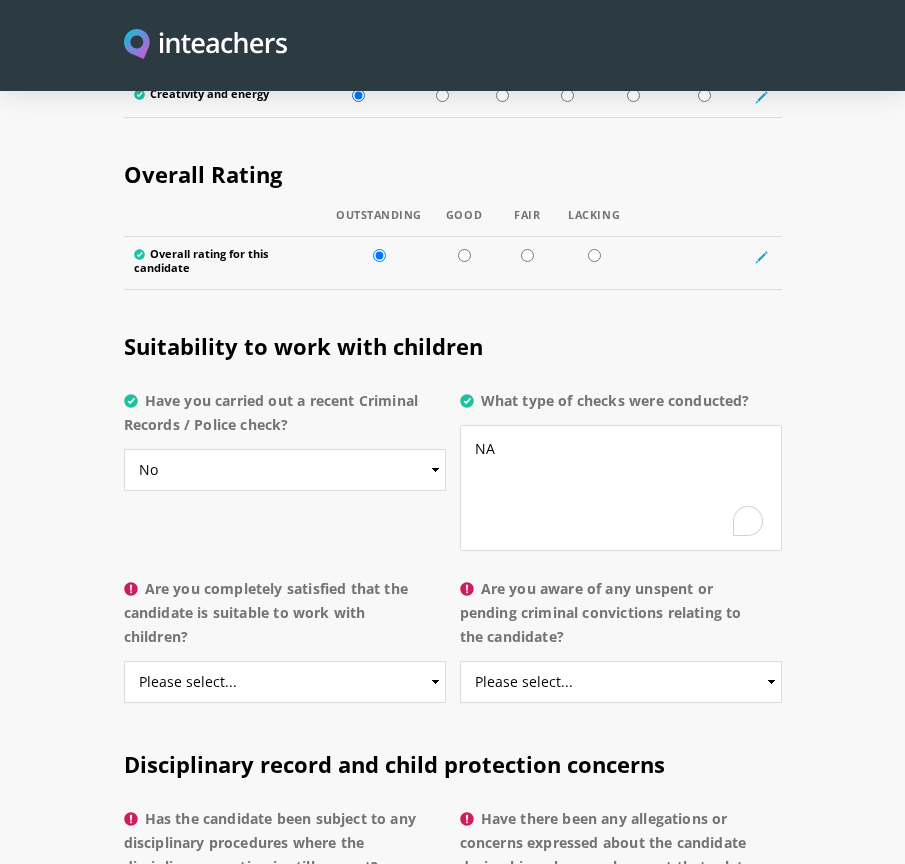 scroll, scrollTop: 4155, scrollLeft: 0, axis: vertical 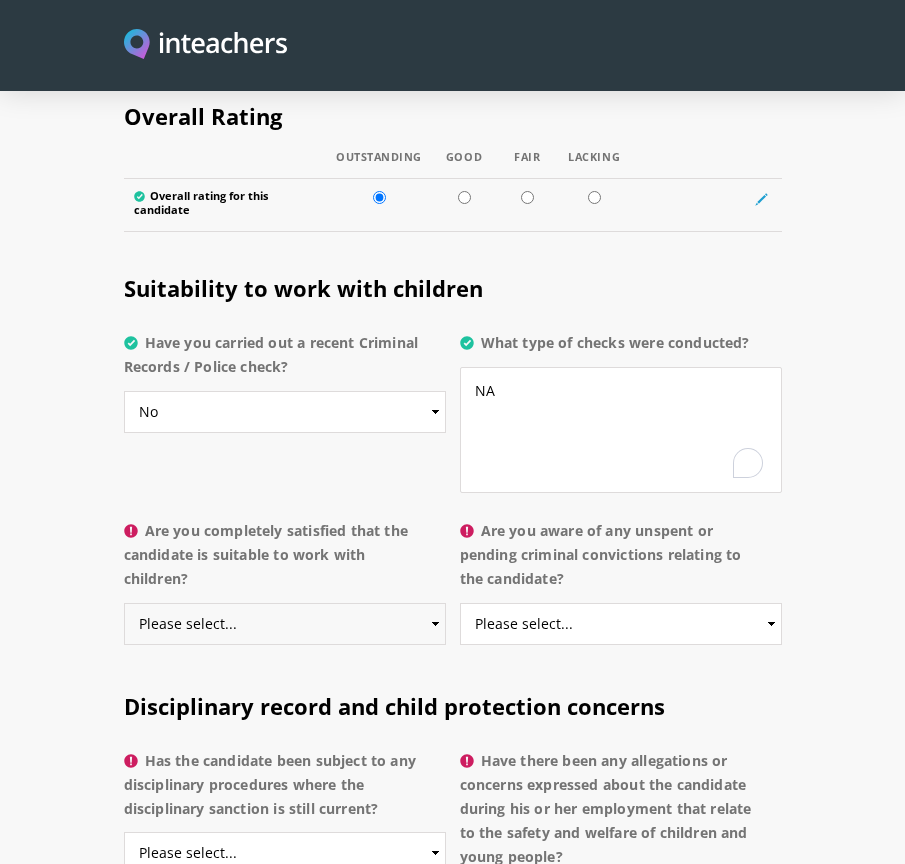 click on "Please select... Yes
No
Do not know" at bounding box center (285, 624) 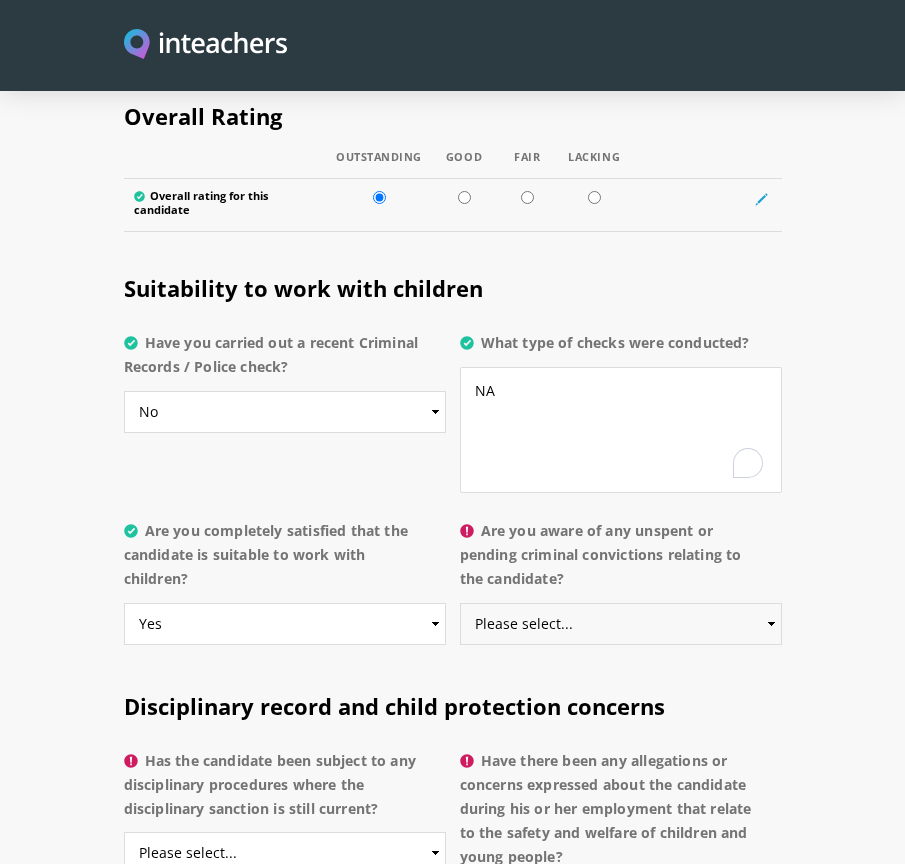 click on "Please select... Yes
No
Do not know" at bounding box center [621, 624] 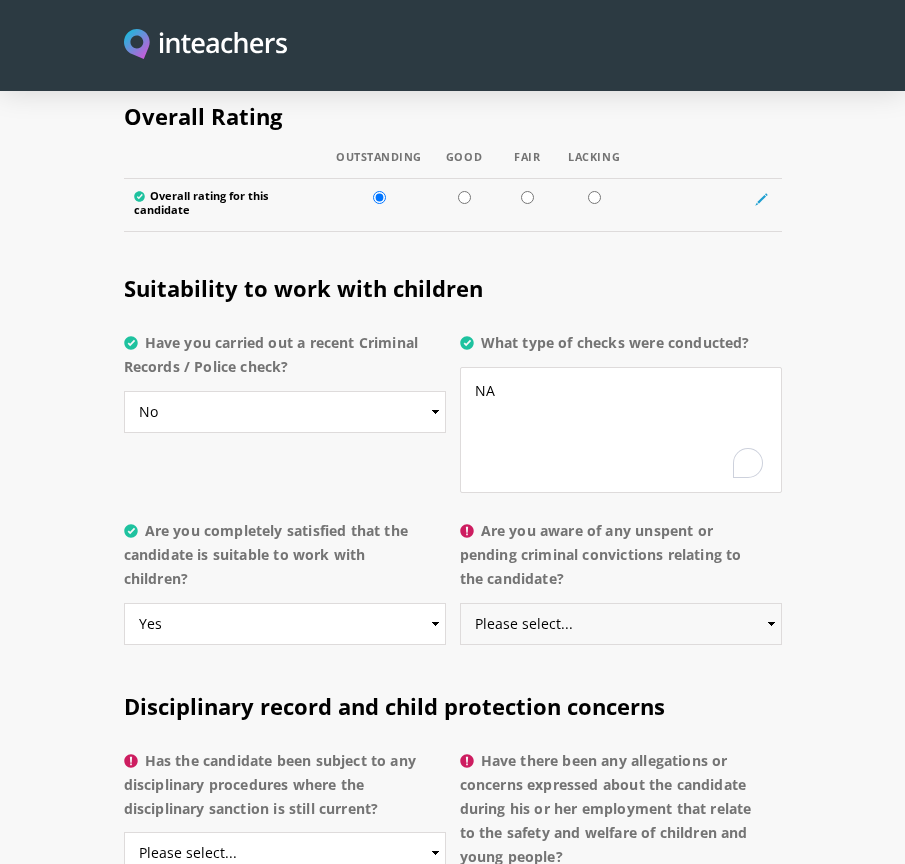 select on "No" 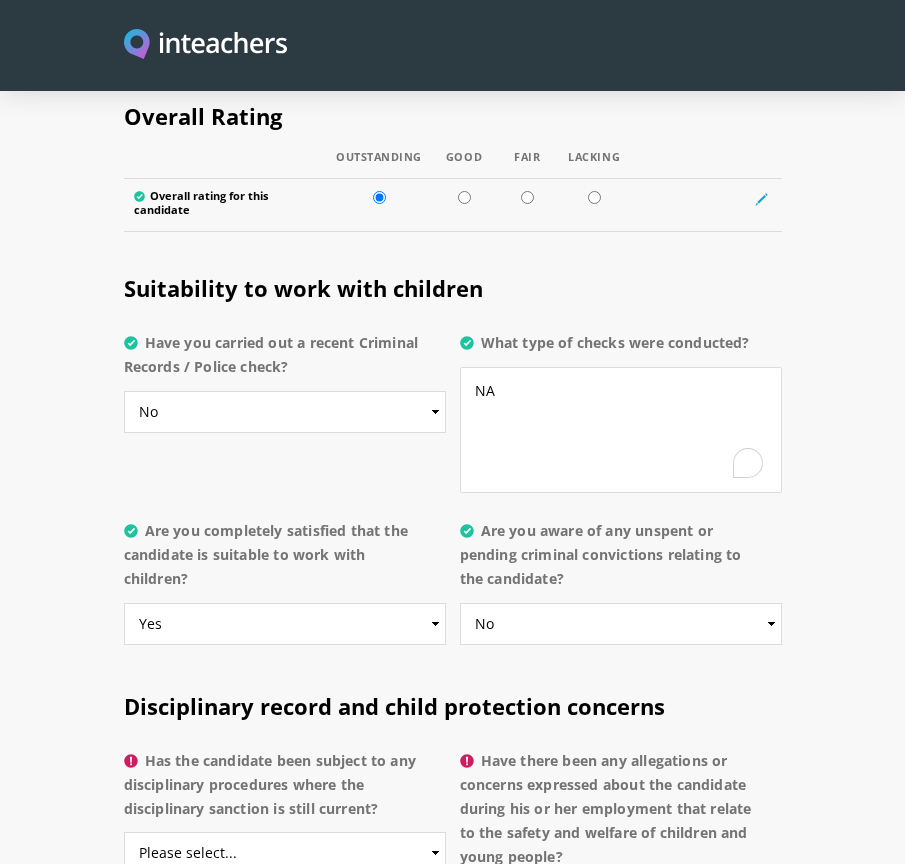 click on "Disciplinary record and child protection concerns" at bounding box center [394, 706] 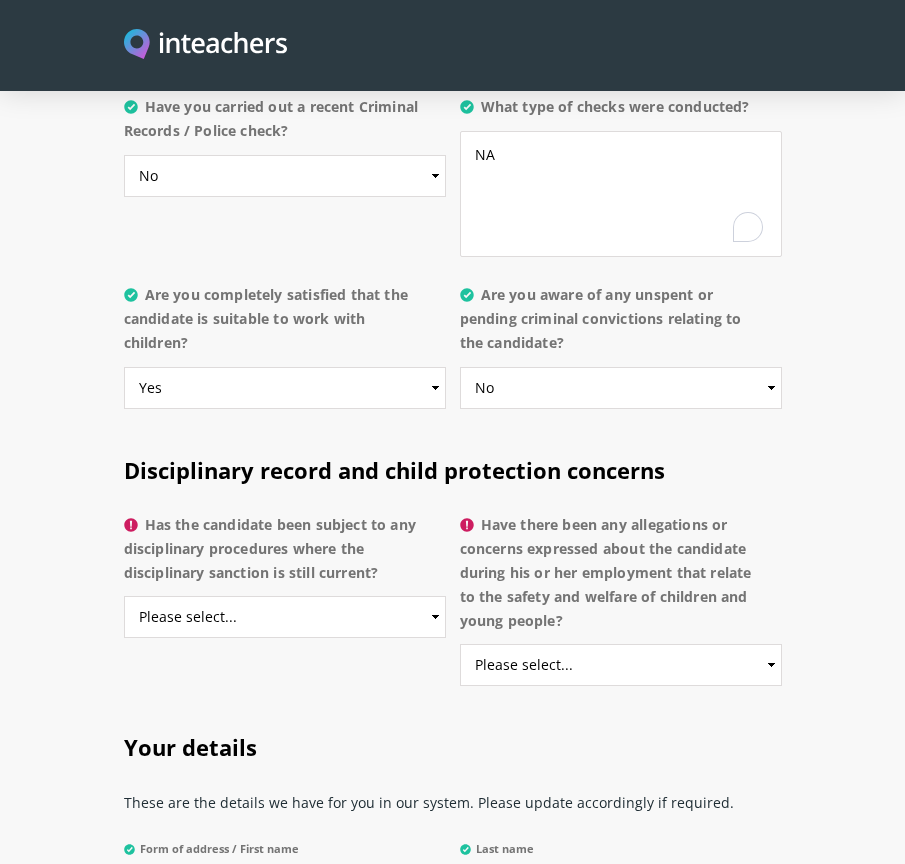 scroll, scrollTop: 4558, scrollLeft: 0, axis: vertical 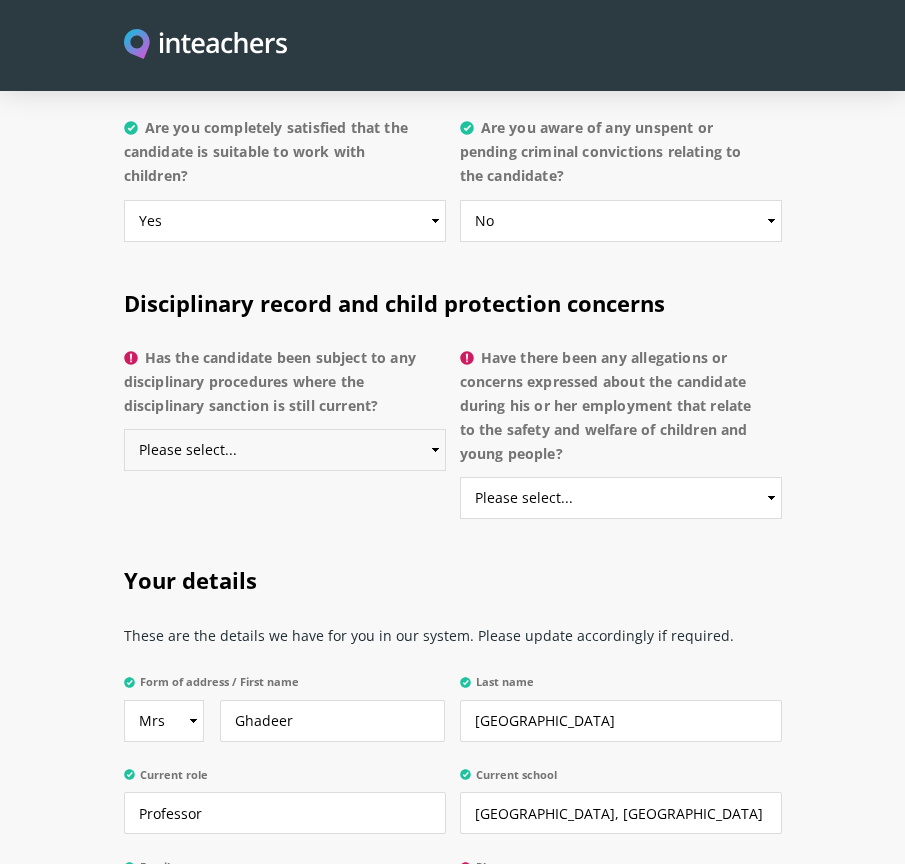click on "Please select... Yes
No
Do not know" at bounding box center (285, 450) 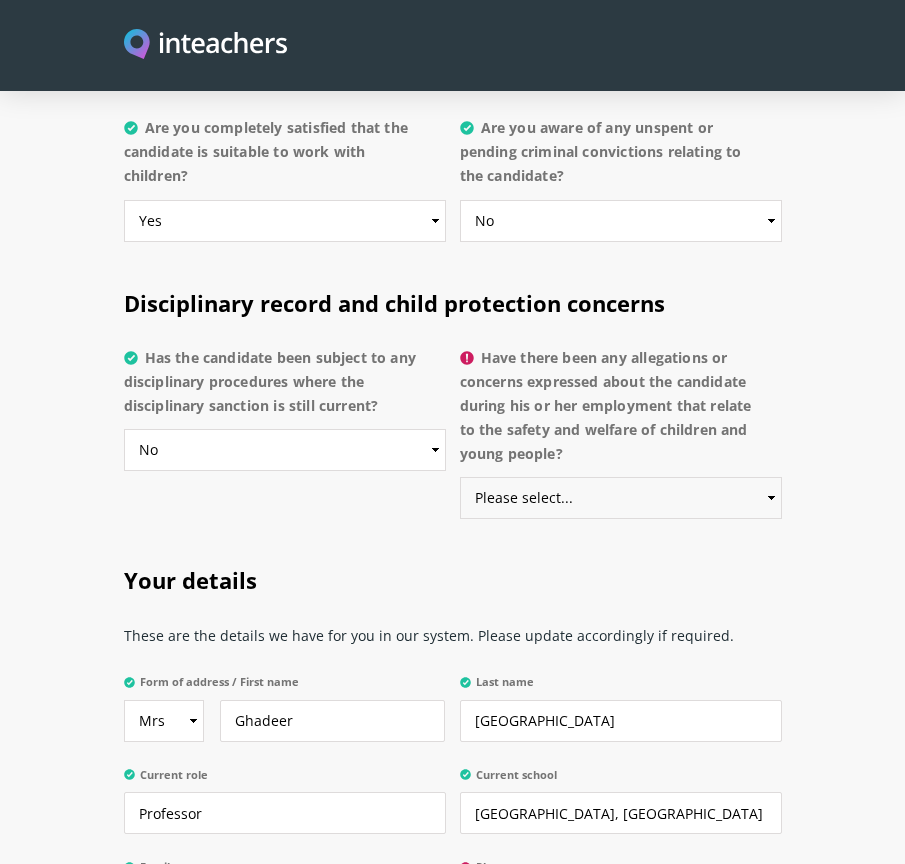 click on "Please select... Yes
No
Do not know" at bounding box center (621, 498) 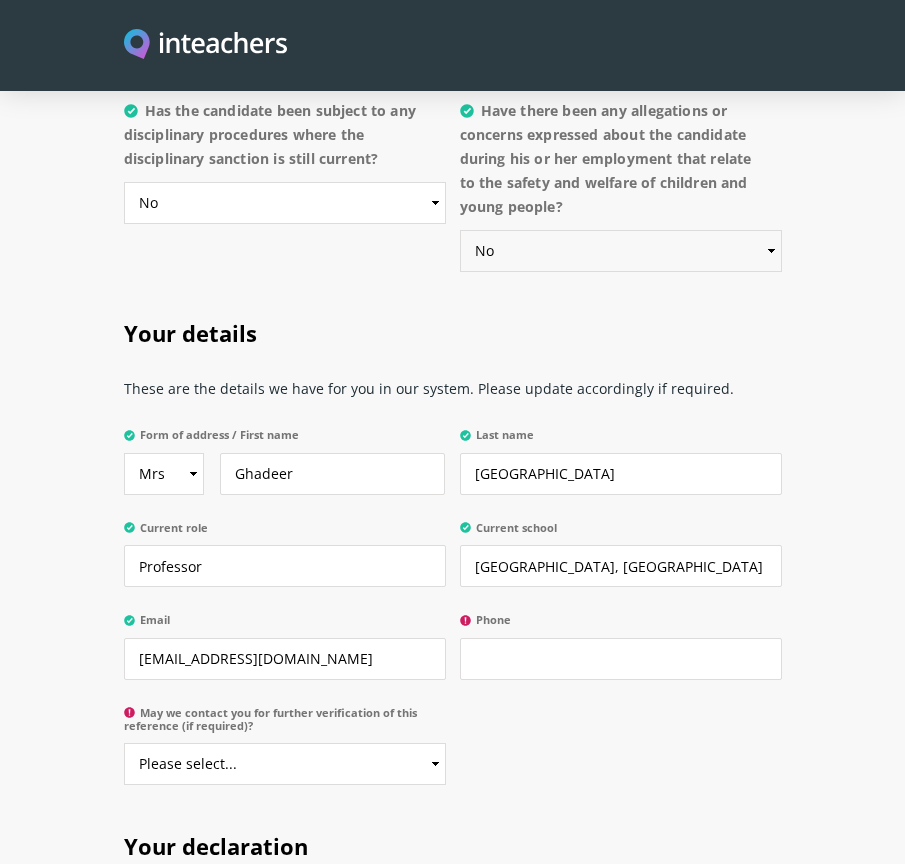 scroll, scrollTop: 4945, scrollLeft: 0, axis: vertical 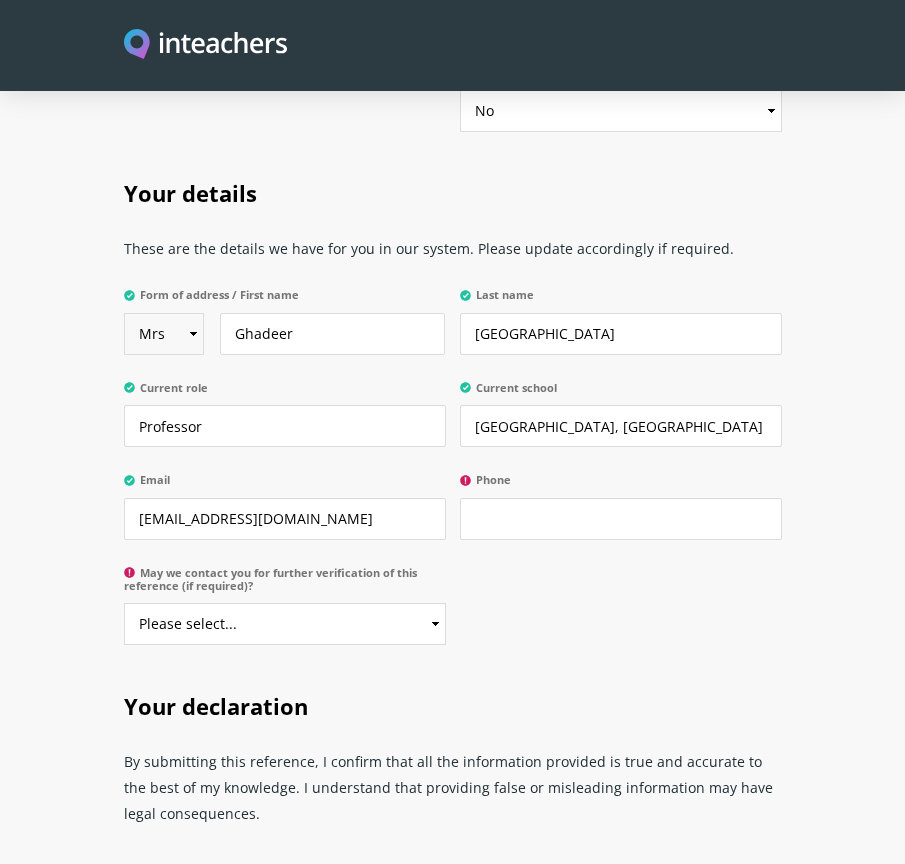 click on "Select Mr
Mrs
Miss
Ms
Dr
Prof" at bounding box center [164, 334] 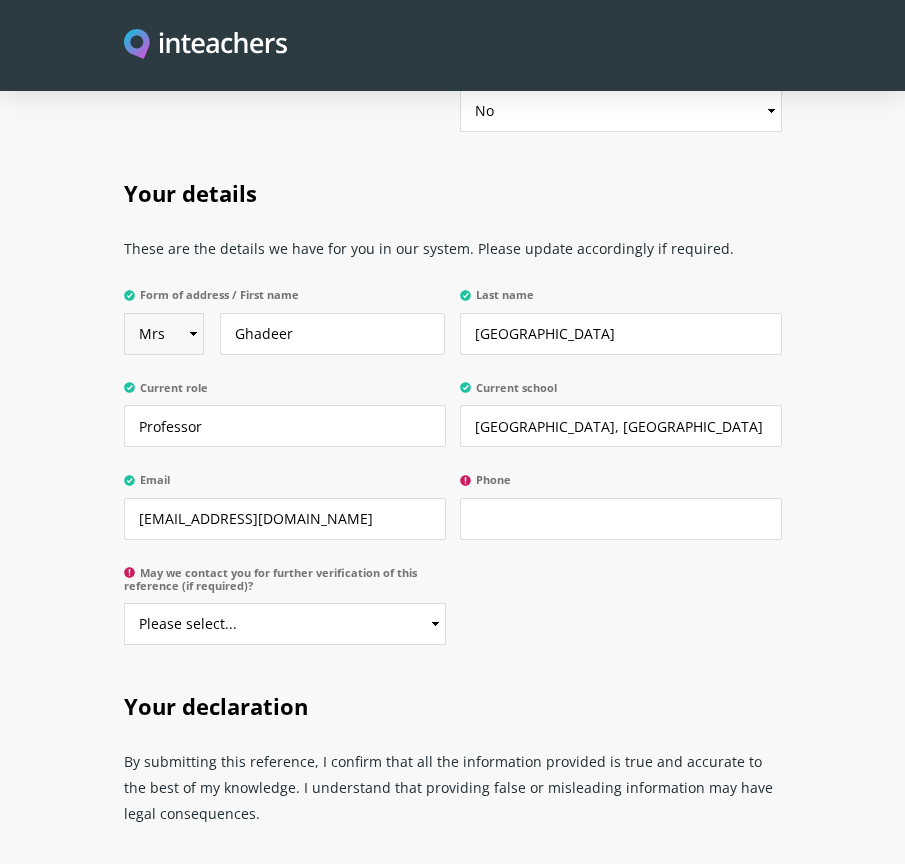 select on "Prof" 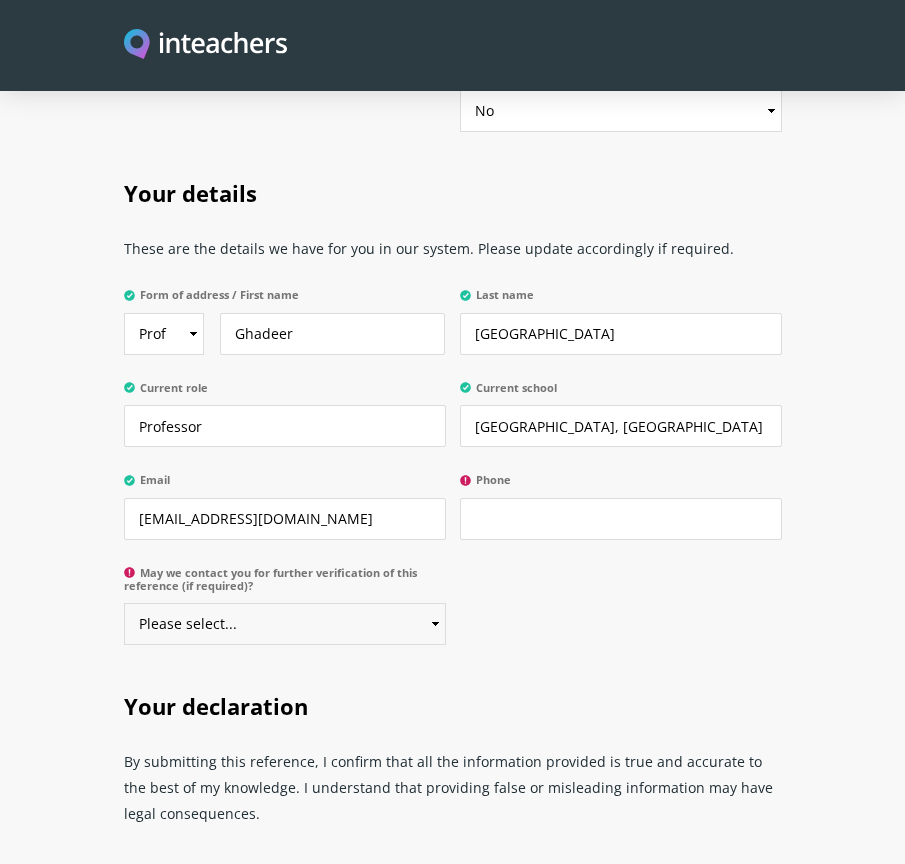 click on "Please select... Yes
No" at bounding box center [285, 624] 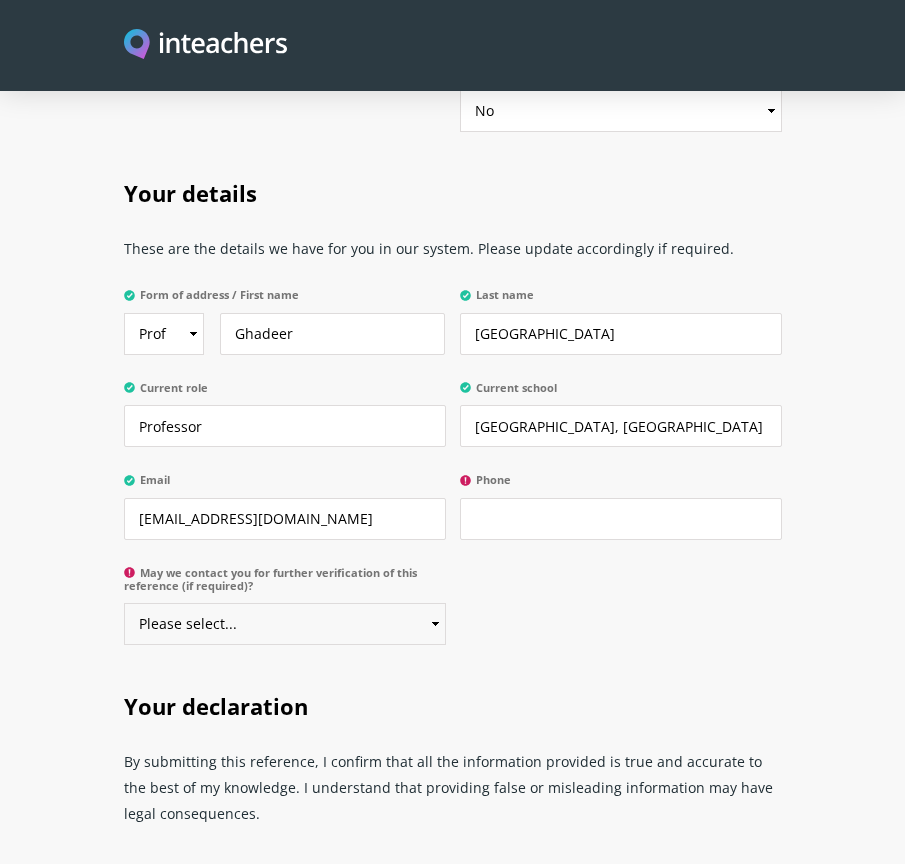 select on "Yes" 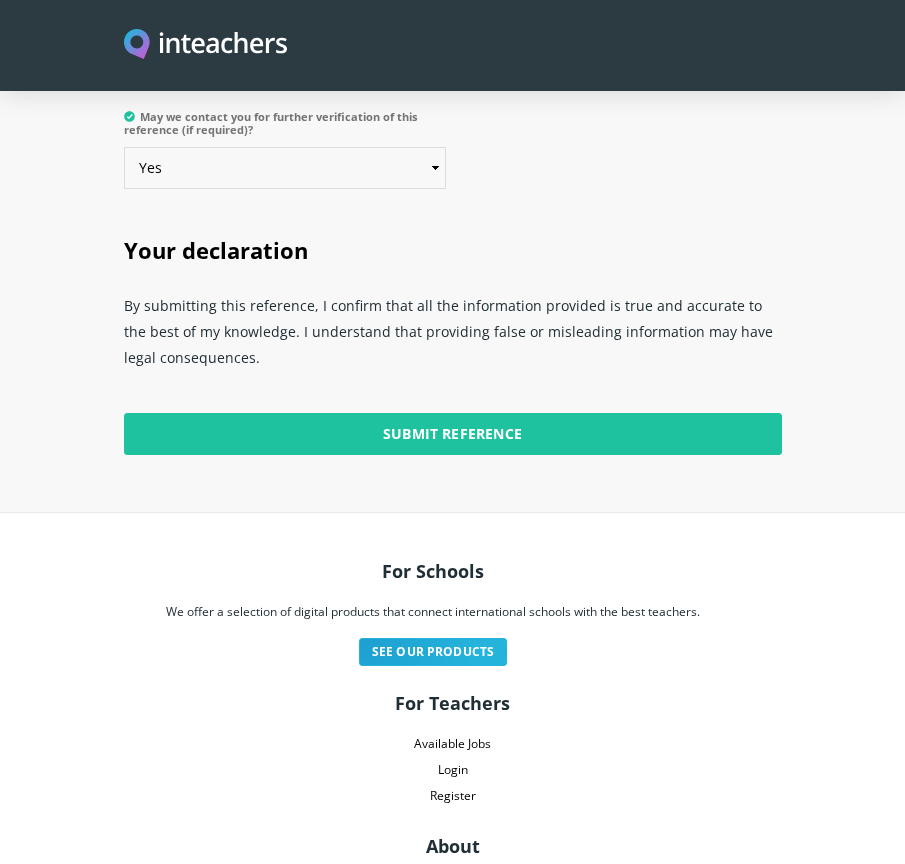 scroll, scrollTop: 5414, scrollLeft: 0, axis: vertical 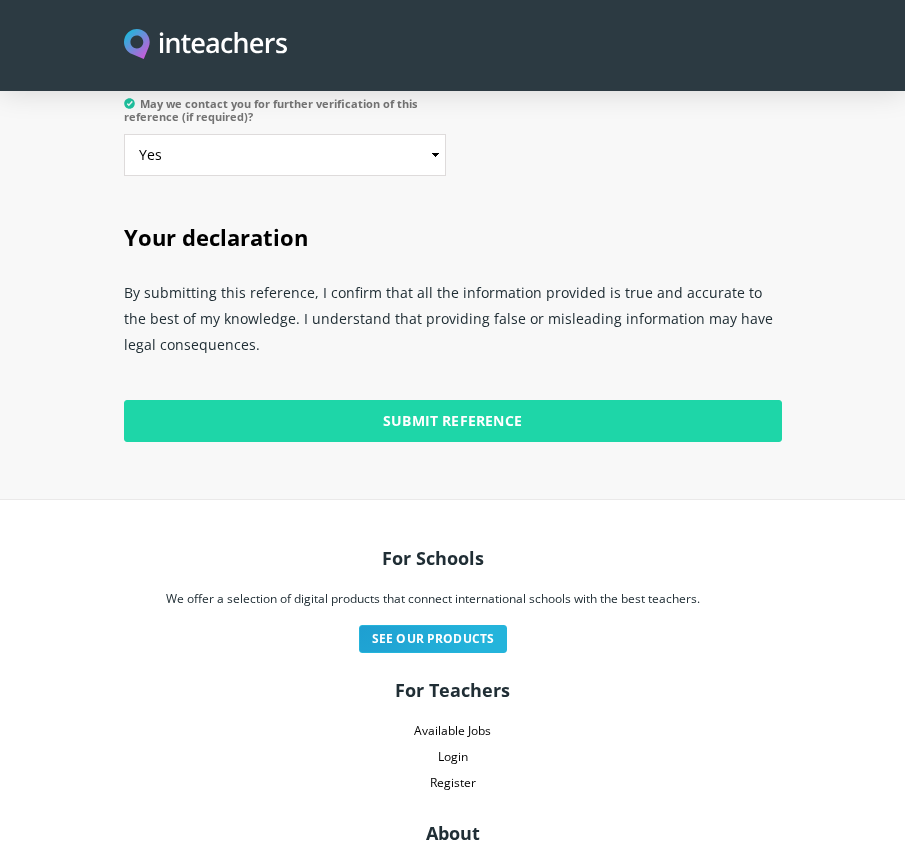 click on "Submit Reference" at bounding box center (453, 421) 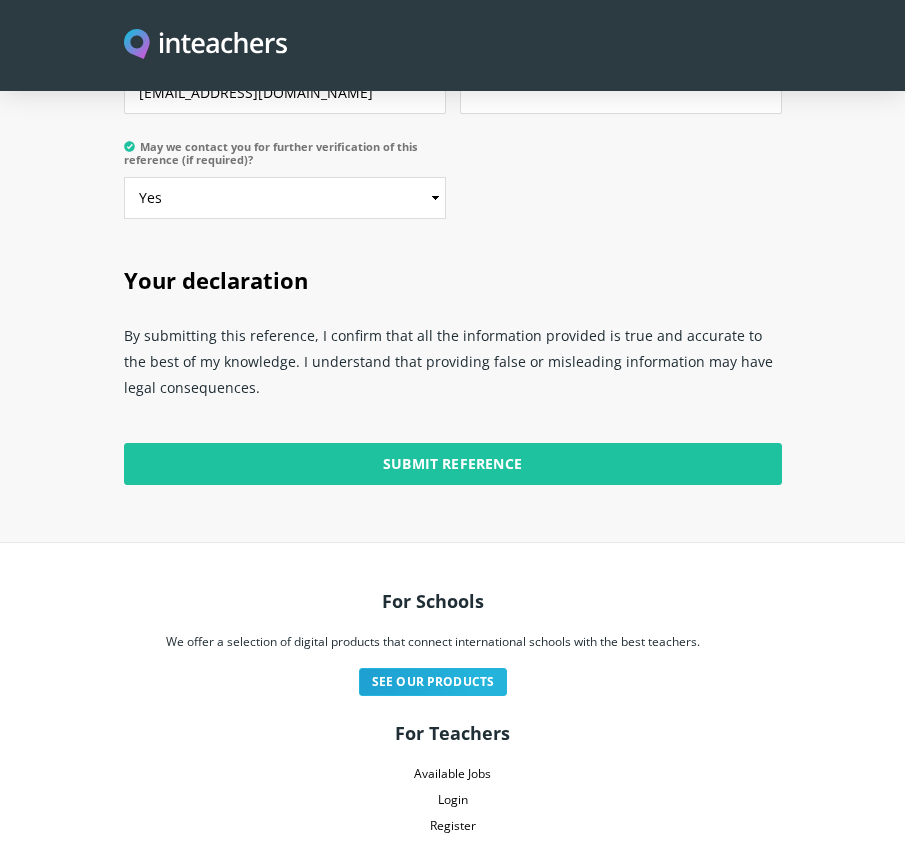 scroll, scrollTop: 5369, scrollLeft: 0, axis: vertical 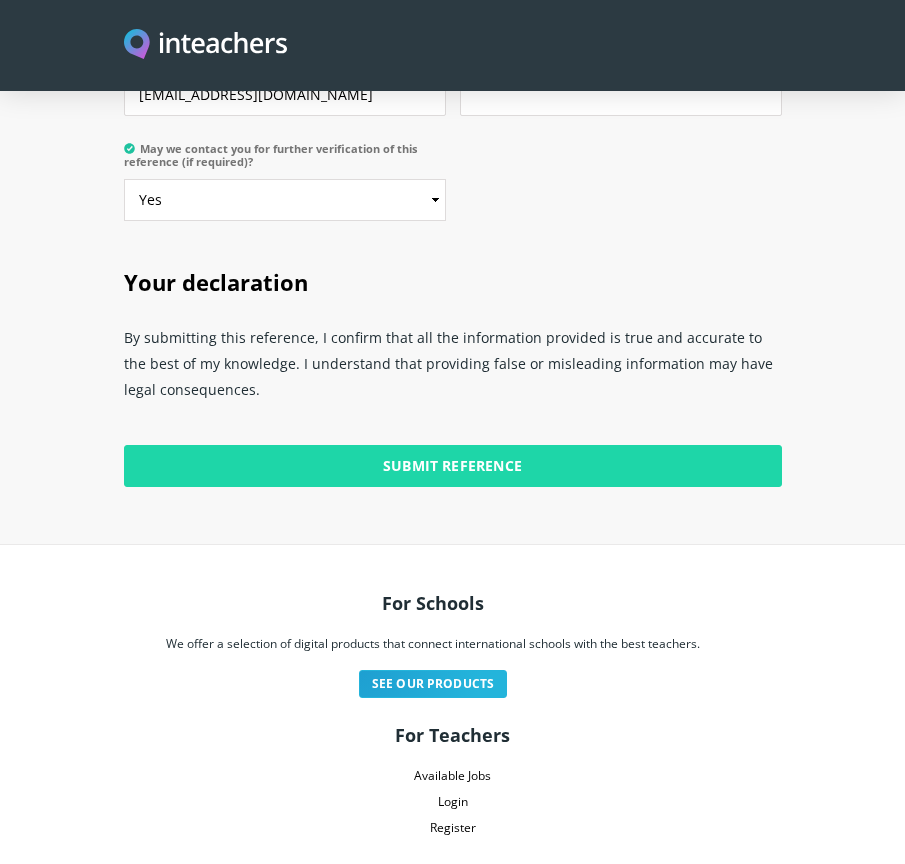 click on "Submit Reference" at bounding box center [453, 466] 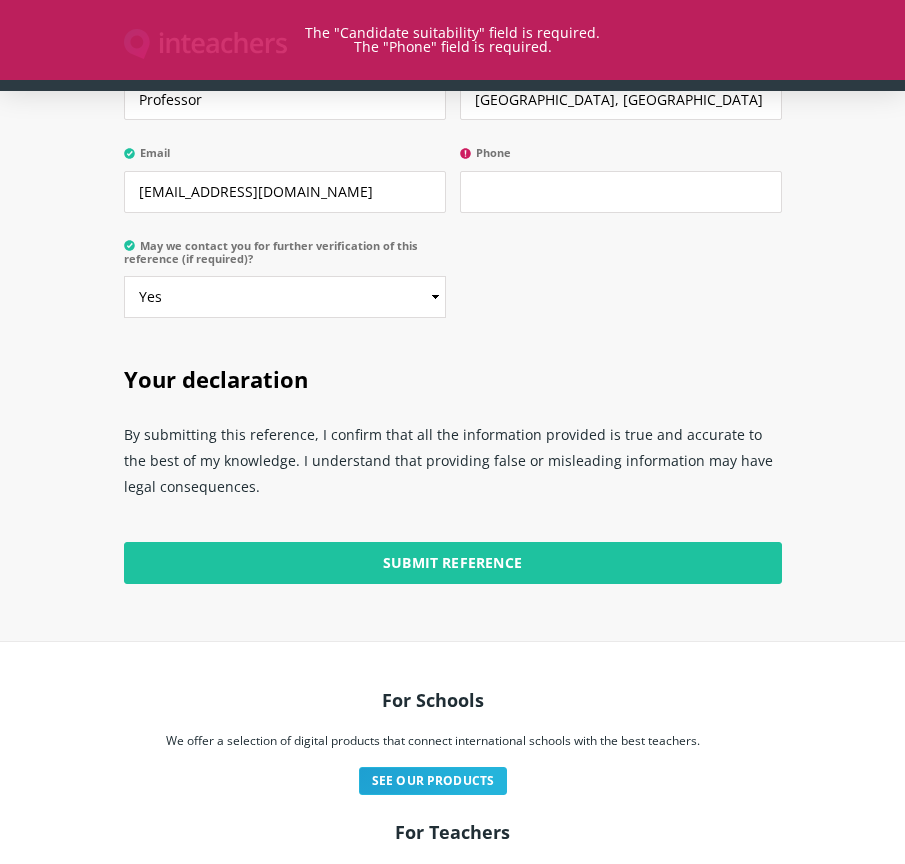 scroll, scrollTop: 5122, scrollLeft: 0, axis: vertical 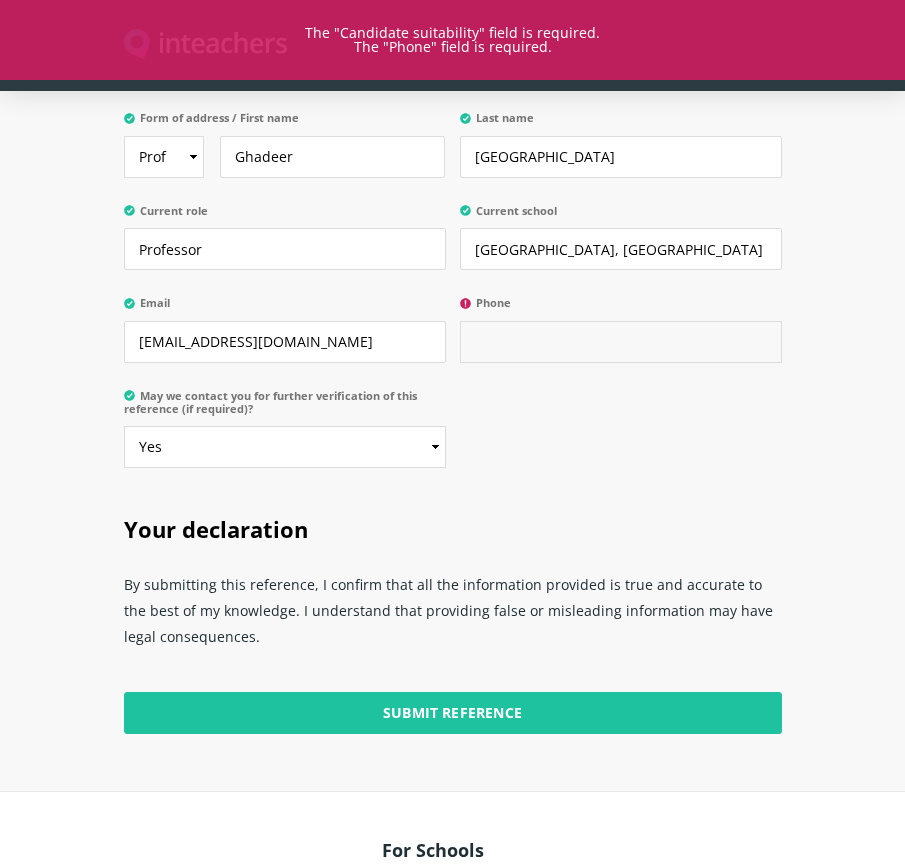click on "Phone" at bounding box center (621, 342) 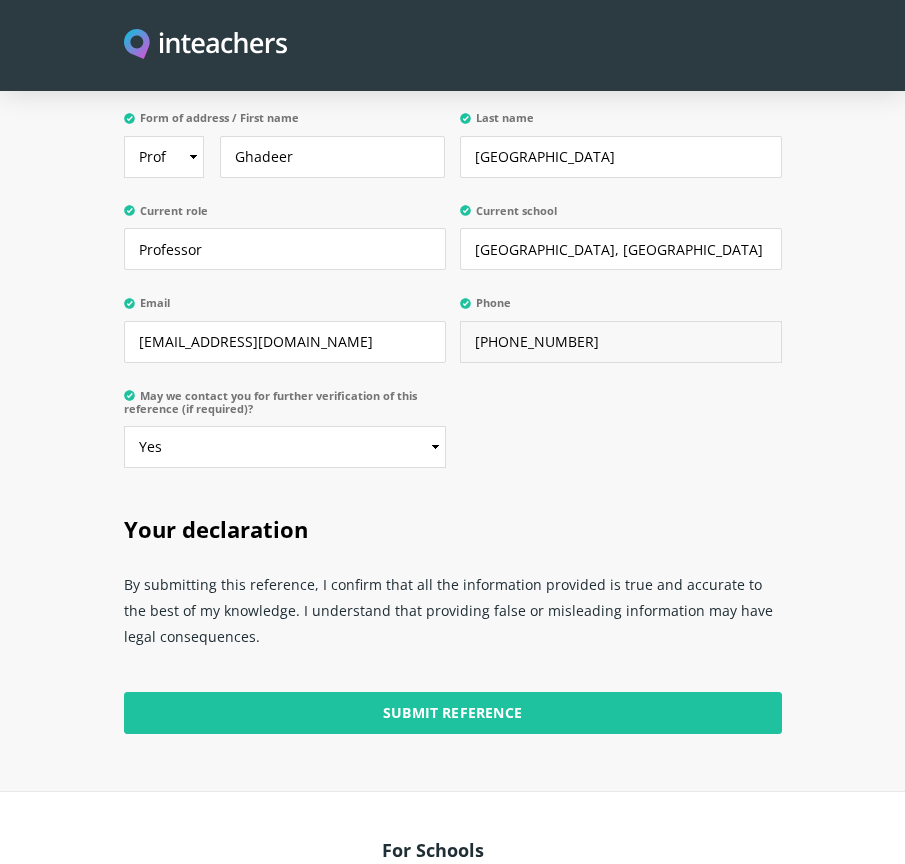 type on "+966503012345" 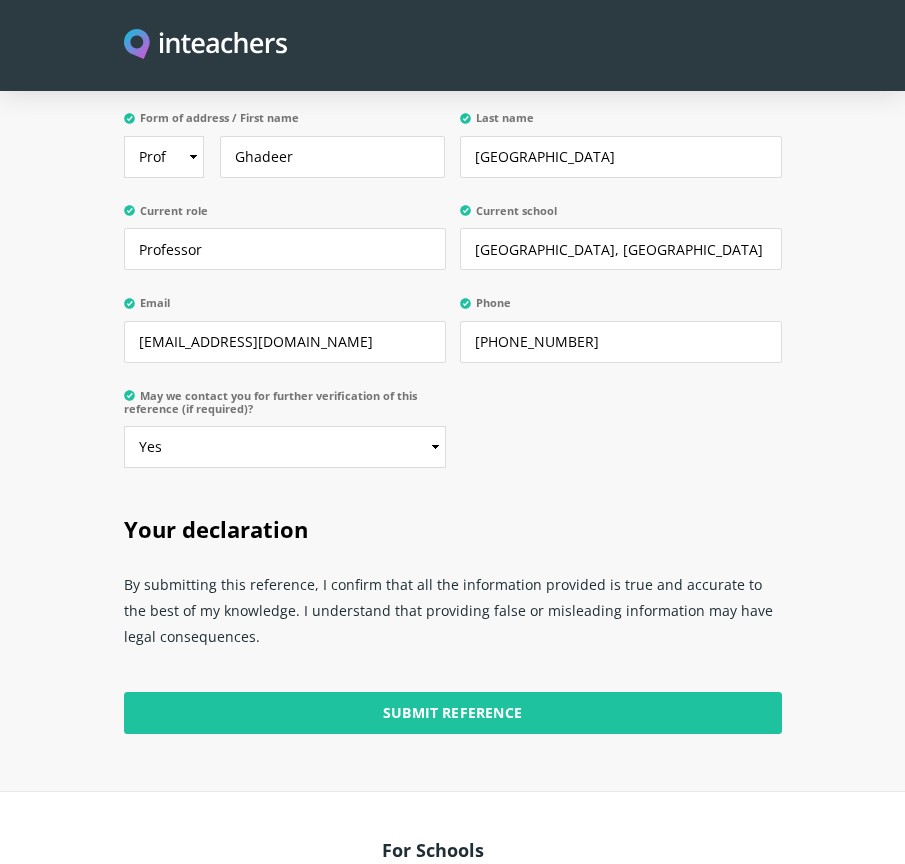 click on "Your details
These are the details we have for you in our system. Please update accordingly if required.
Form of address / First name
Select Mr
Mrs
Miss
Ms
Dr
Prof
Ghadeer
Last name
Aljuraiban
Current role
Professor
Current school
King Saud University, SA
Email
galjuraiban@ksu.edu.sa
Phone
+966503012345
Please select... Yes
No" at bounding box center [453, 229] 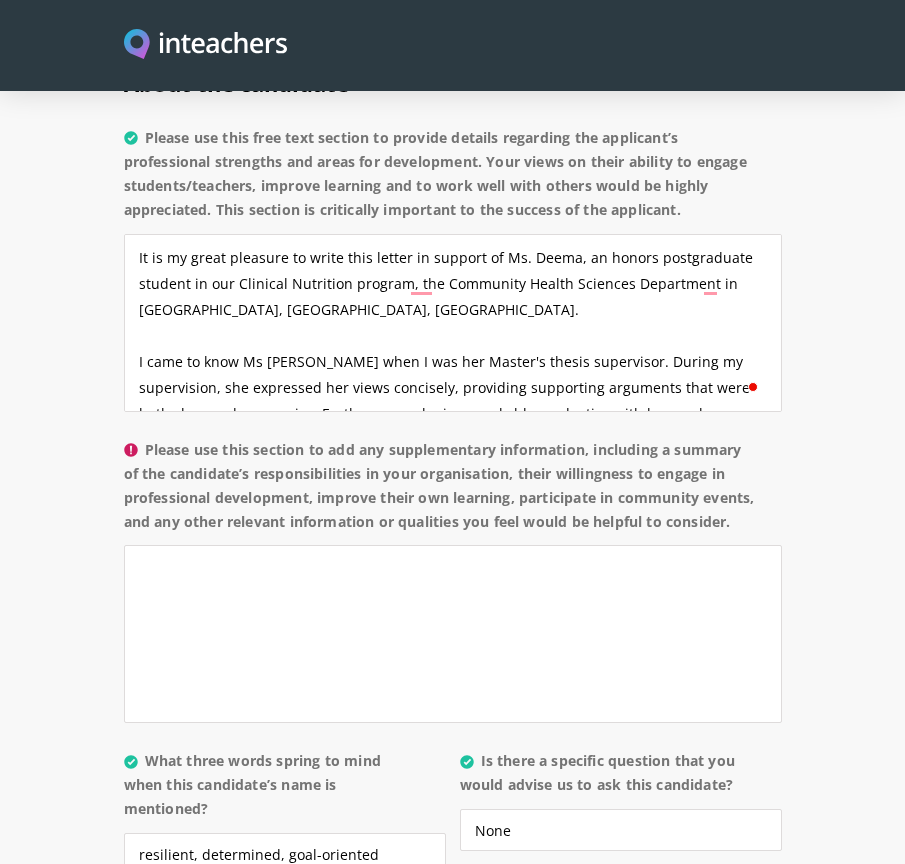 scroll, scrollTop: 1684, scrollLeft: 0, axis: vertical 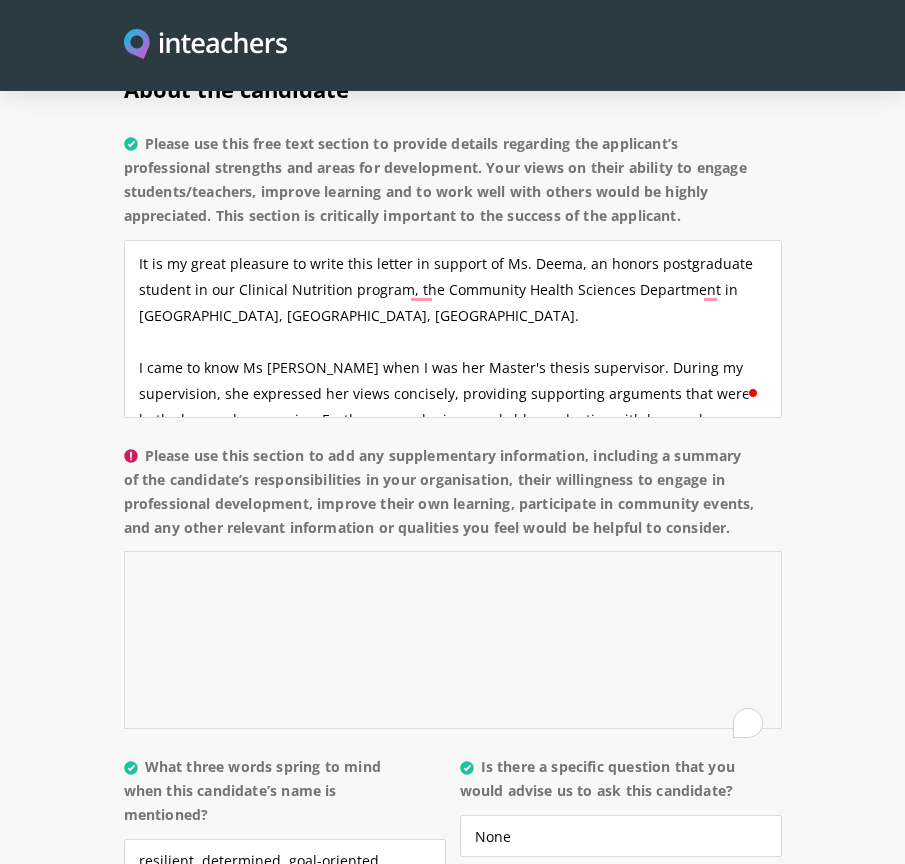 click on "Please use this section to add any supplementary information, including a summary of the candidate’s responsibilities in your organisation, their willingness to engage in professional development, improve their own learning, participate in community events, and any other relevant information or qualities you feel would be helpful to consider." at bounding box center (453, 640) 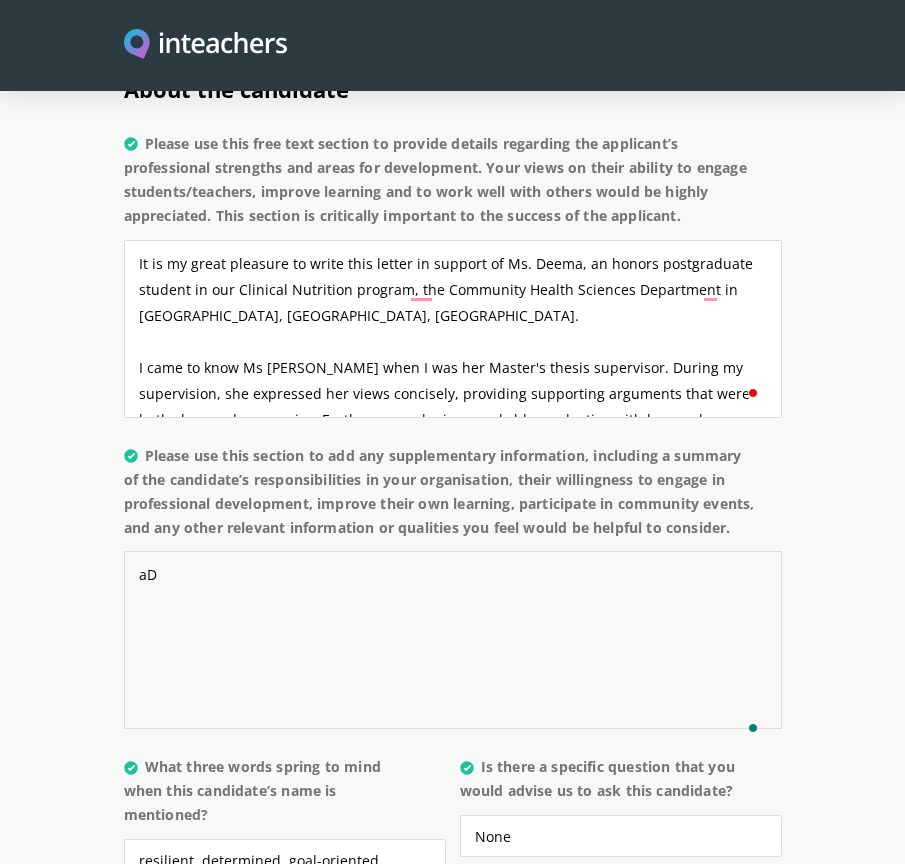 type on "a" 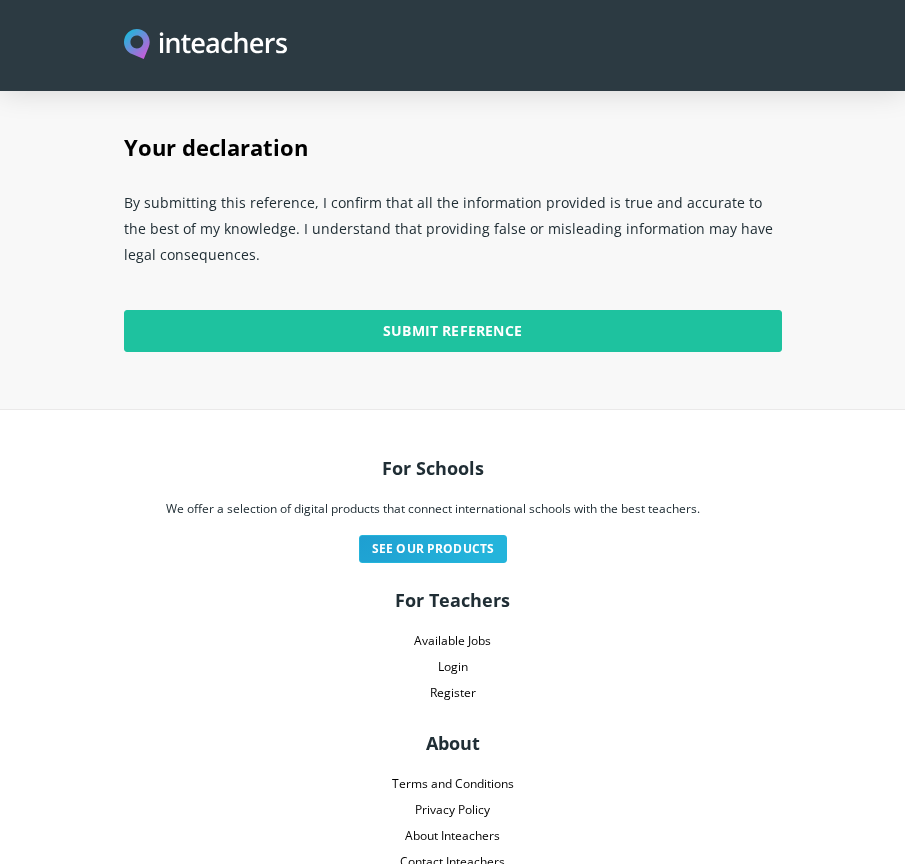 scroll, scrollTop: 5502, scrollLeft: 0, axis: vertical 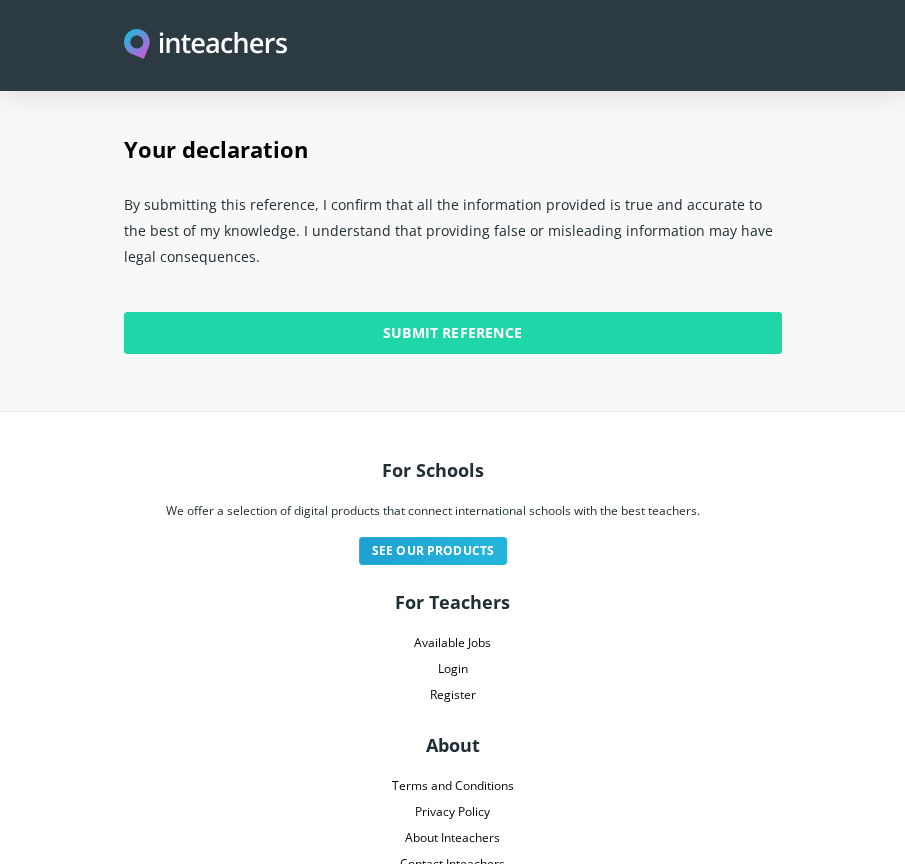 type on "Added" 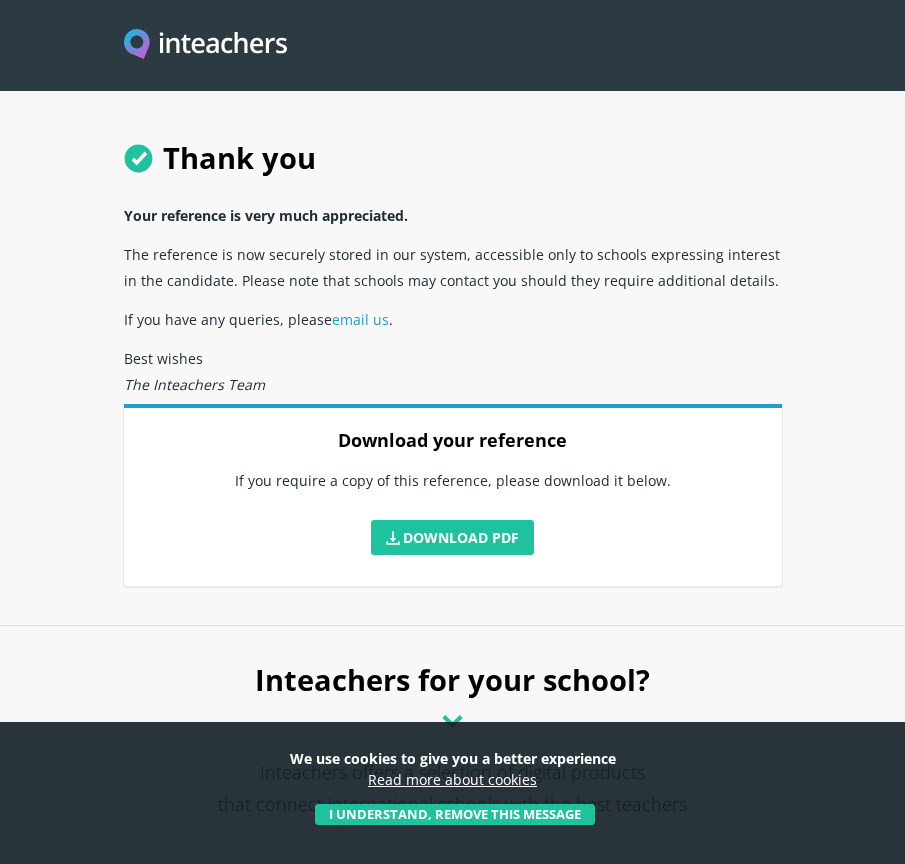 scroll, scrollTop: 0, scrollLeft: 0, axis: both 